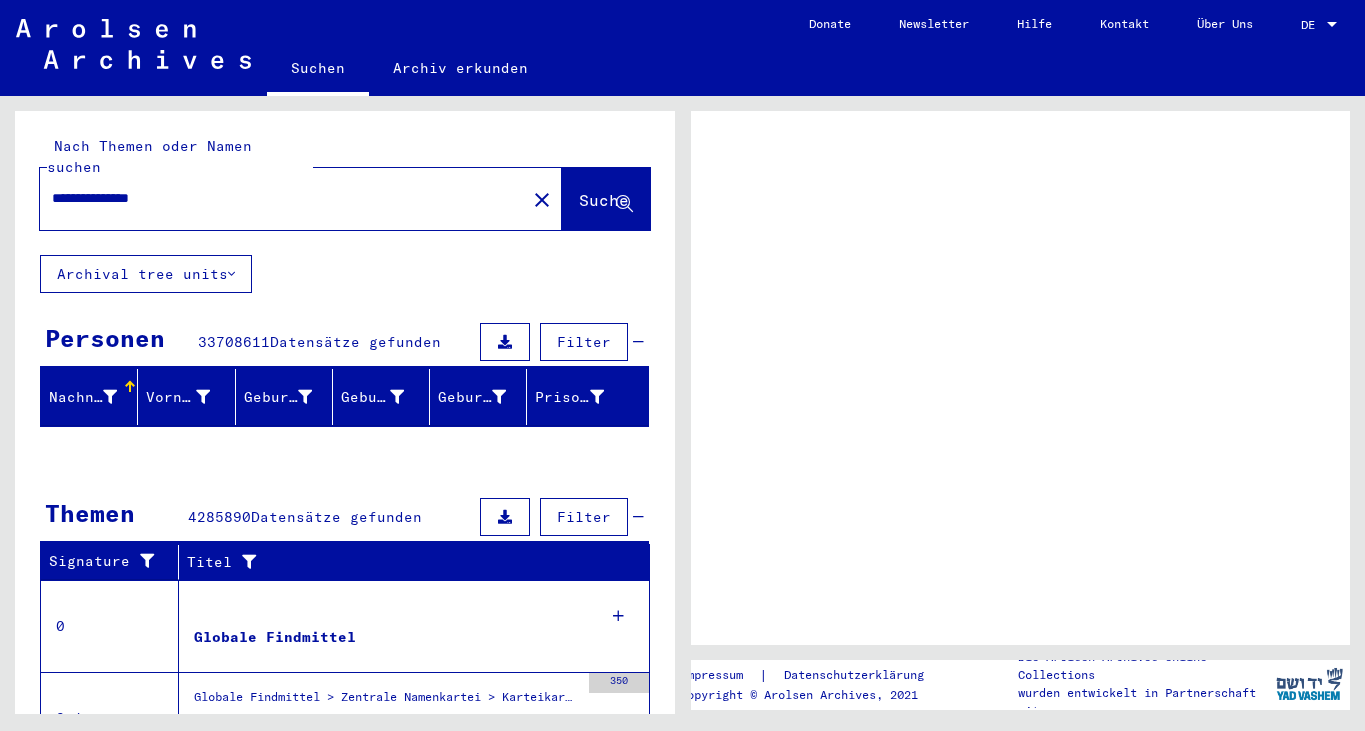 scroll, scrollTop: 0, scrollLeft: 0, axis: both 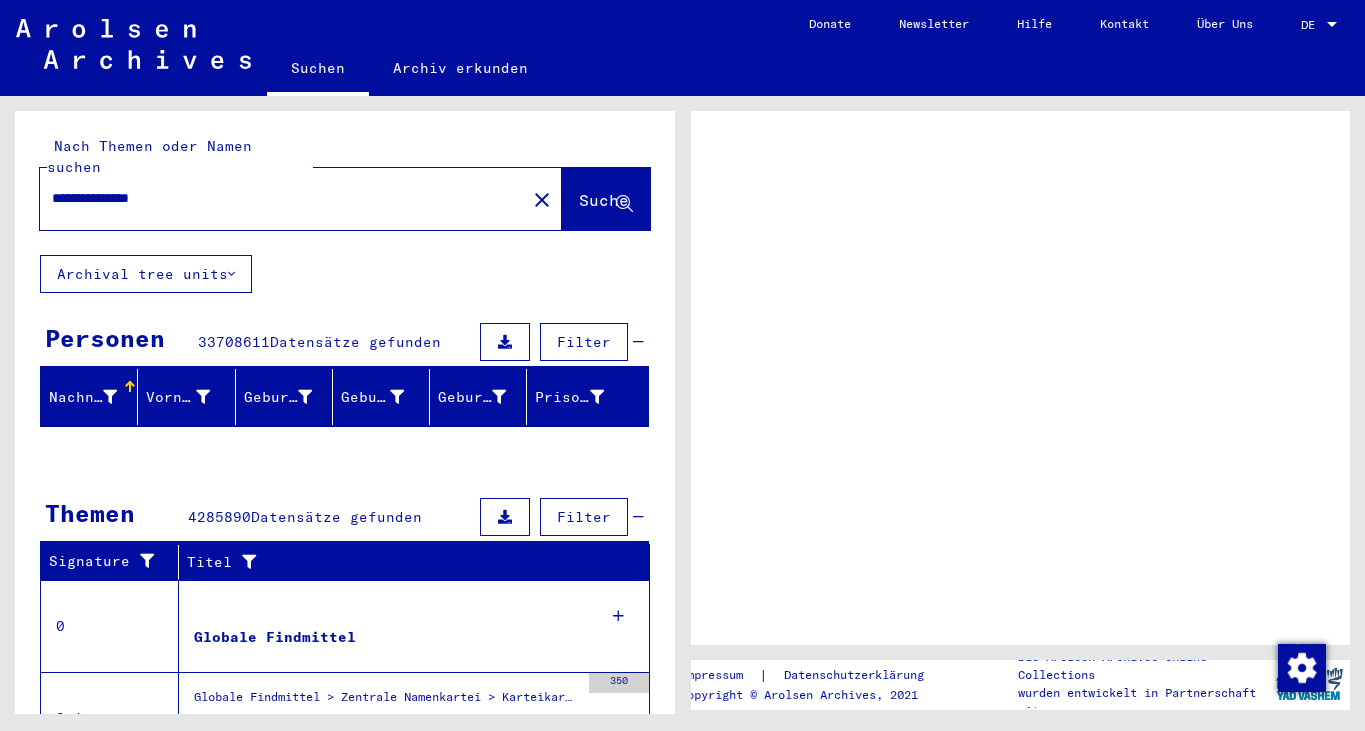 click on "Suche" 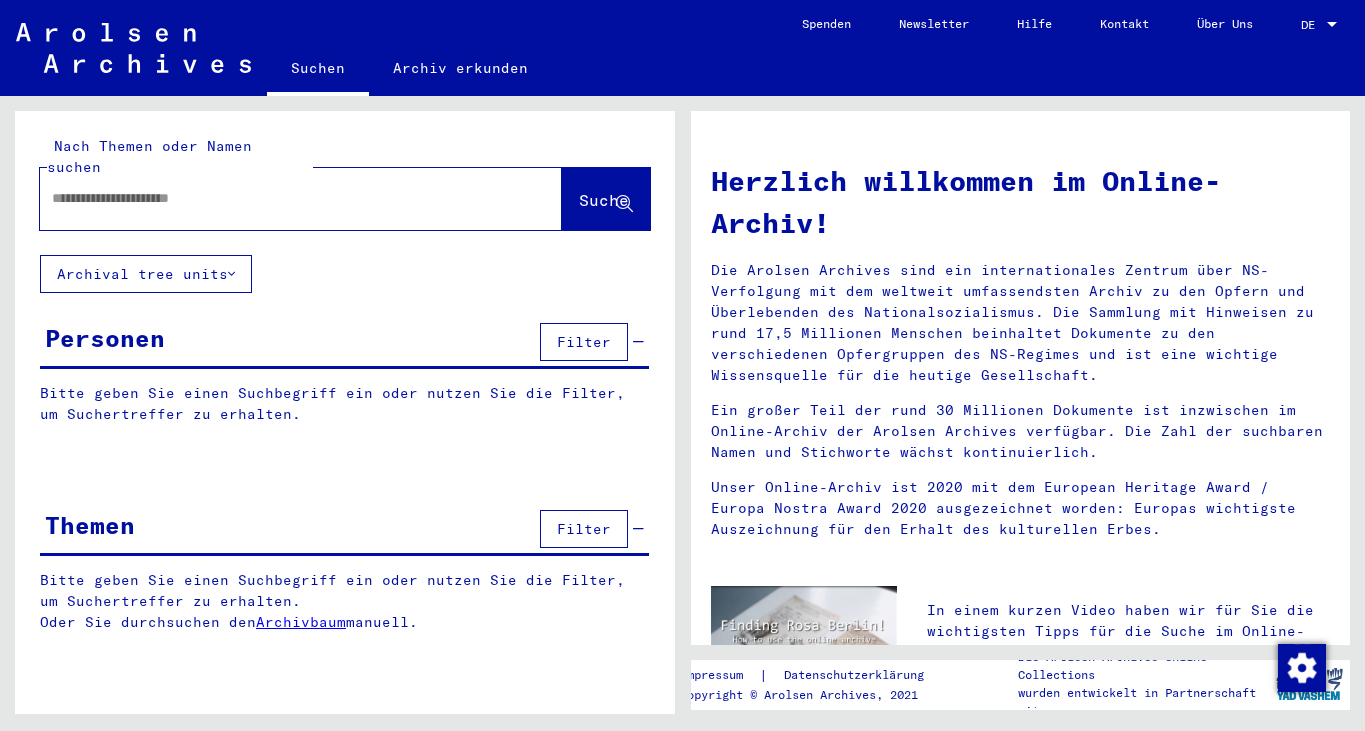 type on "**********" 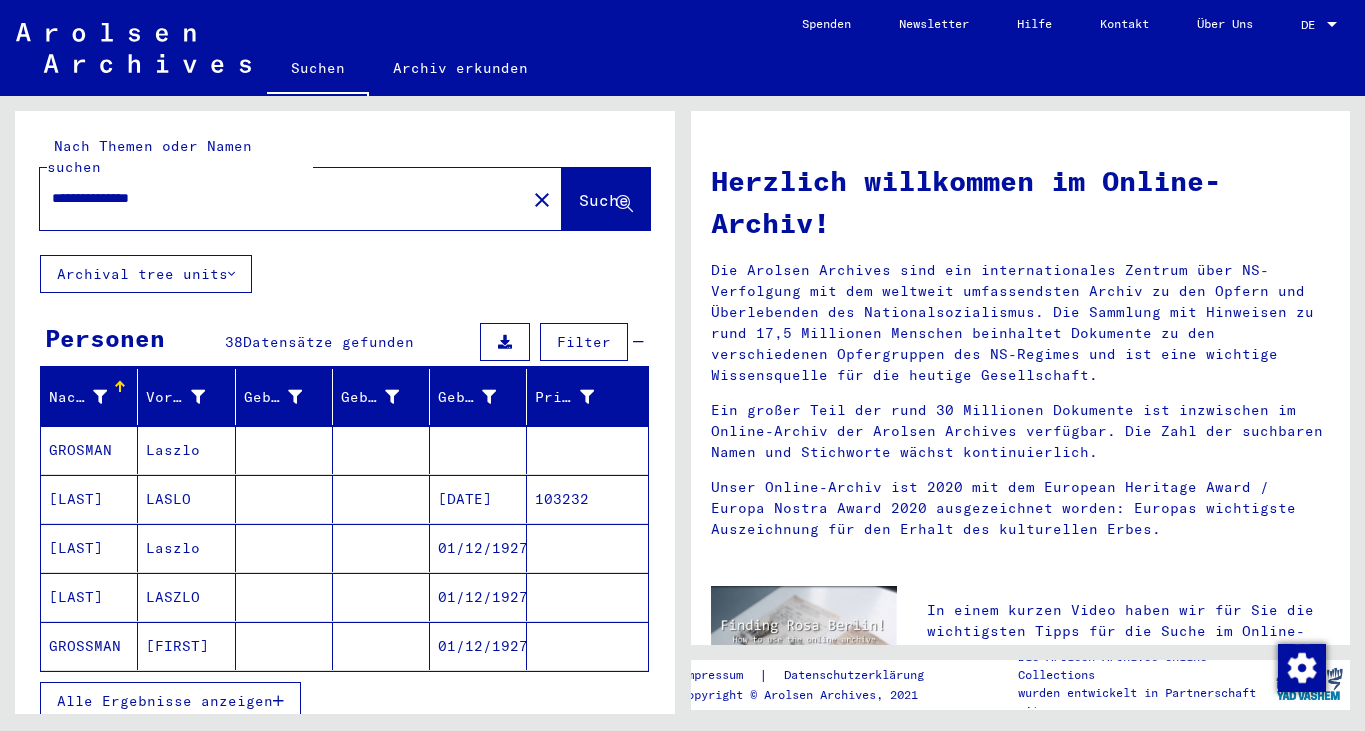 click on "GROSMAN" at bounding box center [89, 499] 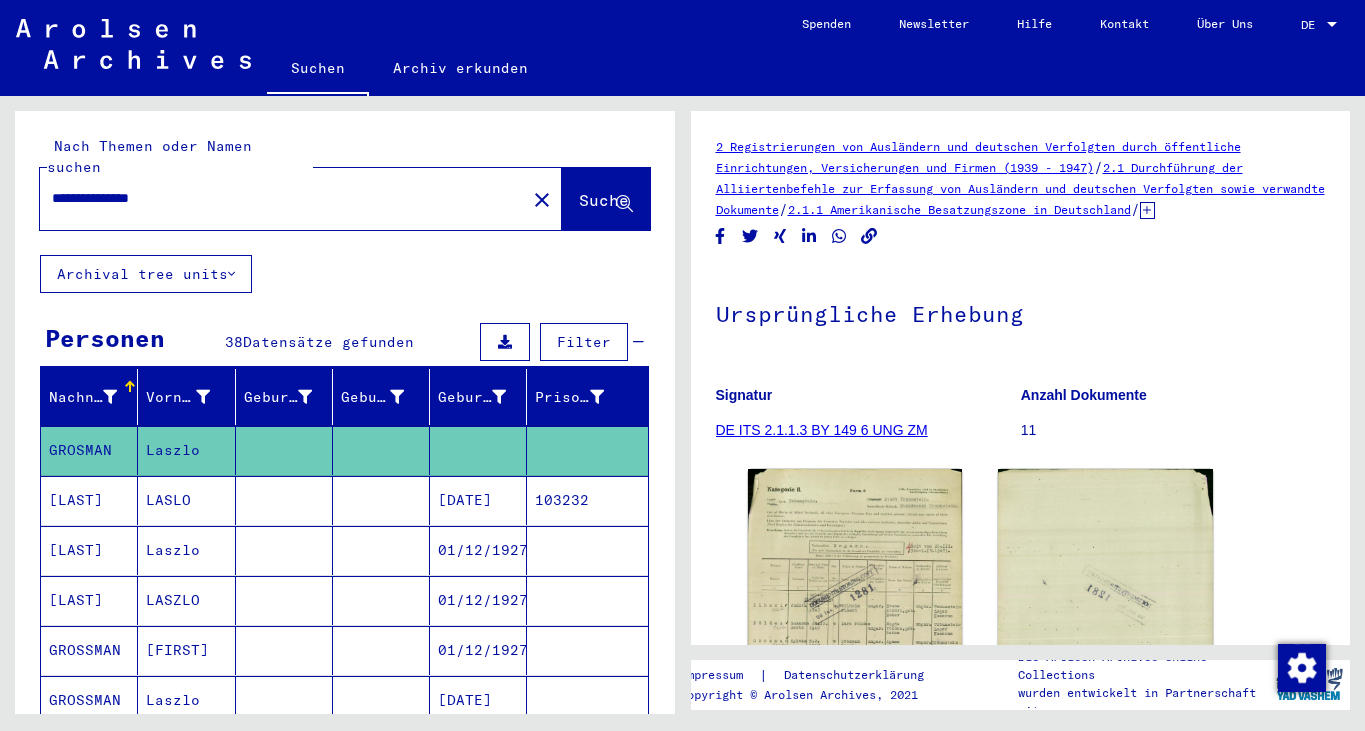 click on "**********" 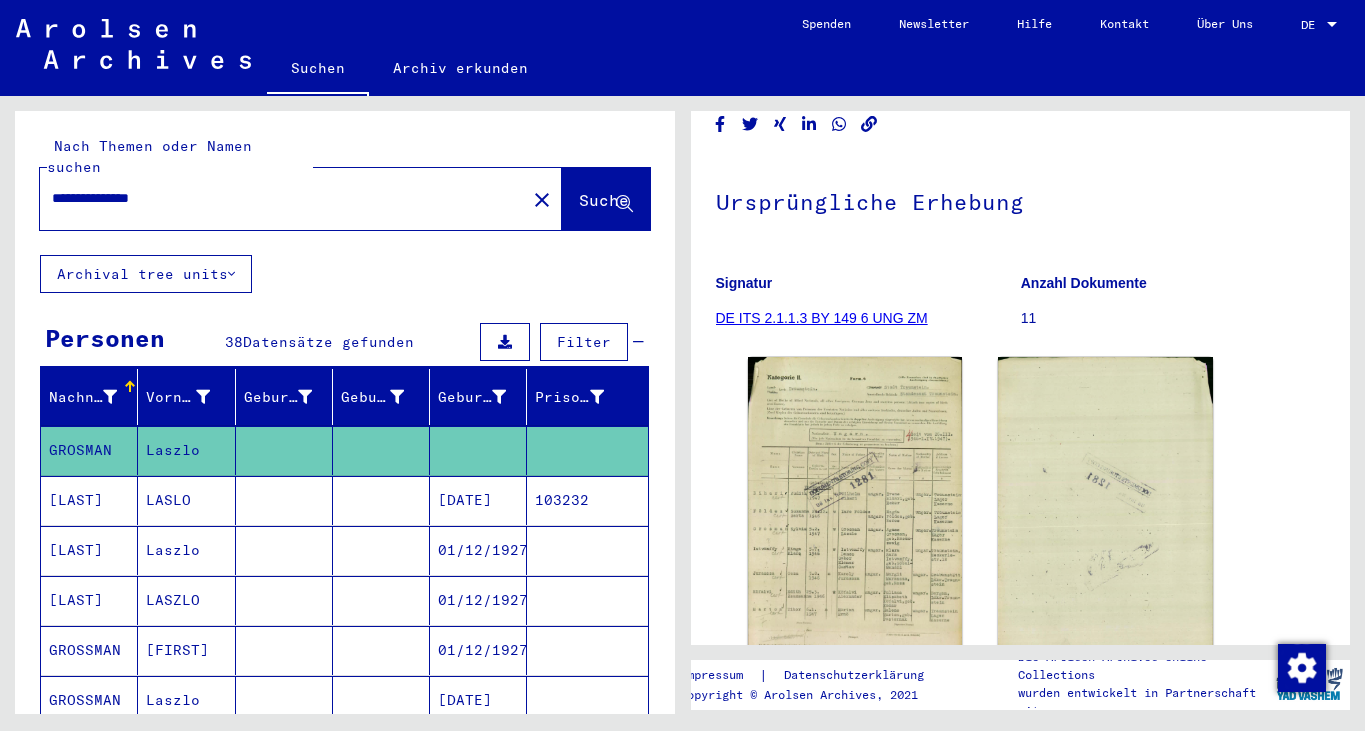 scroll, scrollTop: 120, scrollLeft: 0, axis: vertical 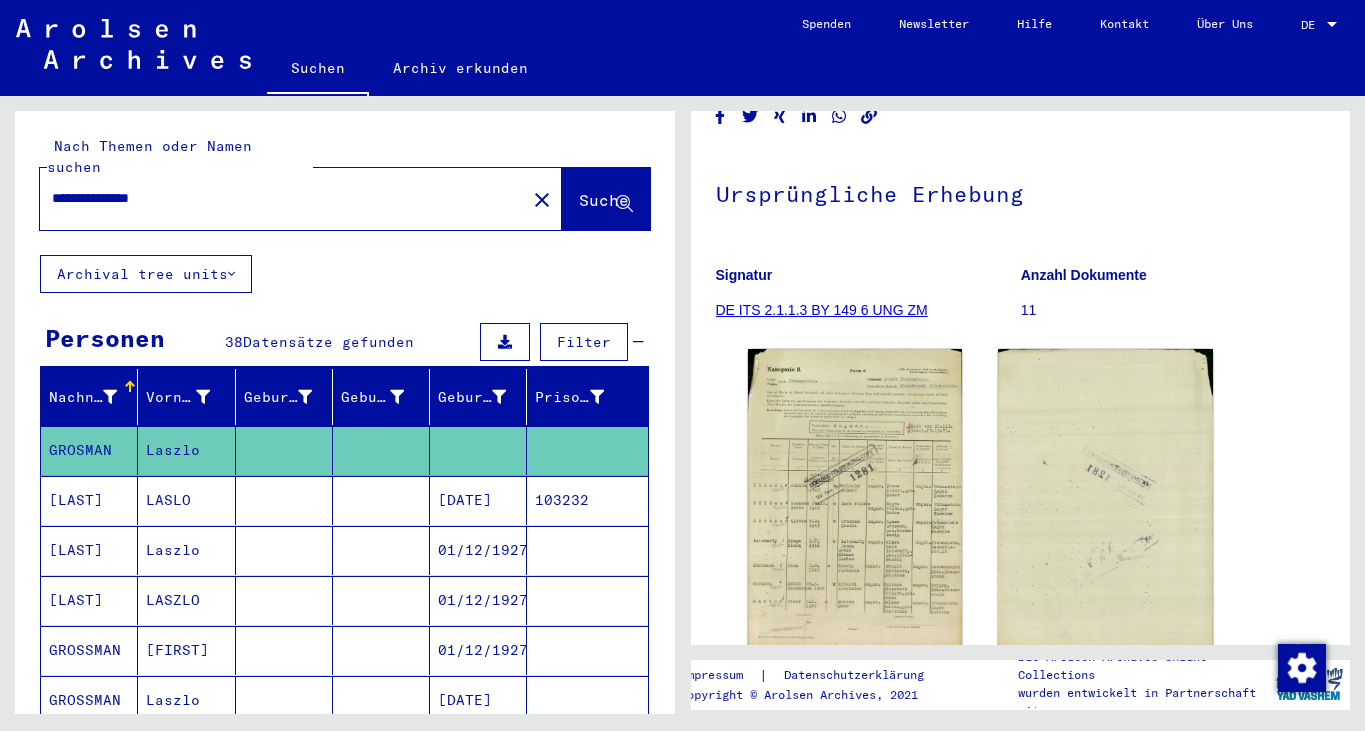 click on "Nachname   Vorname   Geburtsname   Geburt‎   Geburtsdatum   Prisoner #   [LAST]   [FIRST]               [LAST]   [FIRST]         [DATE]   103232   [LAST]   [FIRST]         [DATE]   [LAST]   [FIRST]         [DATE]      [LAST]   [FIRST]         [DATE]      [LAST]   [FIRST]         [DATE]      [LAST]   [FIRST]         [DATE]      [LAST]   [FIRST]         [DATE]      [LAST]   [FIRST]         [DATE]      [LAST]   [FIRST]         [DATE]   103232   [LAST]   [FIRST]         [DATE]   36100   [LAST]   [FIRST]         [DATE]      [LAST]   [FIRST]         [DATE]      [LAST]   [FIRST]         [DATE]      [LAST]   [FIRST]         [DATE]      [LAST]   [FIRST]         [DATE]      [LAST]   [FIRST]         [DATE]      [LAST]   [FIRST]         [DATE]      [LAST]   [FIRST]         [DATE]      [LAST]   [FIRST]   [CITY]   [DATE]      [LAST]   [FIRST]" at bounding box center [345, 1088] 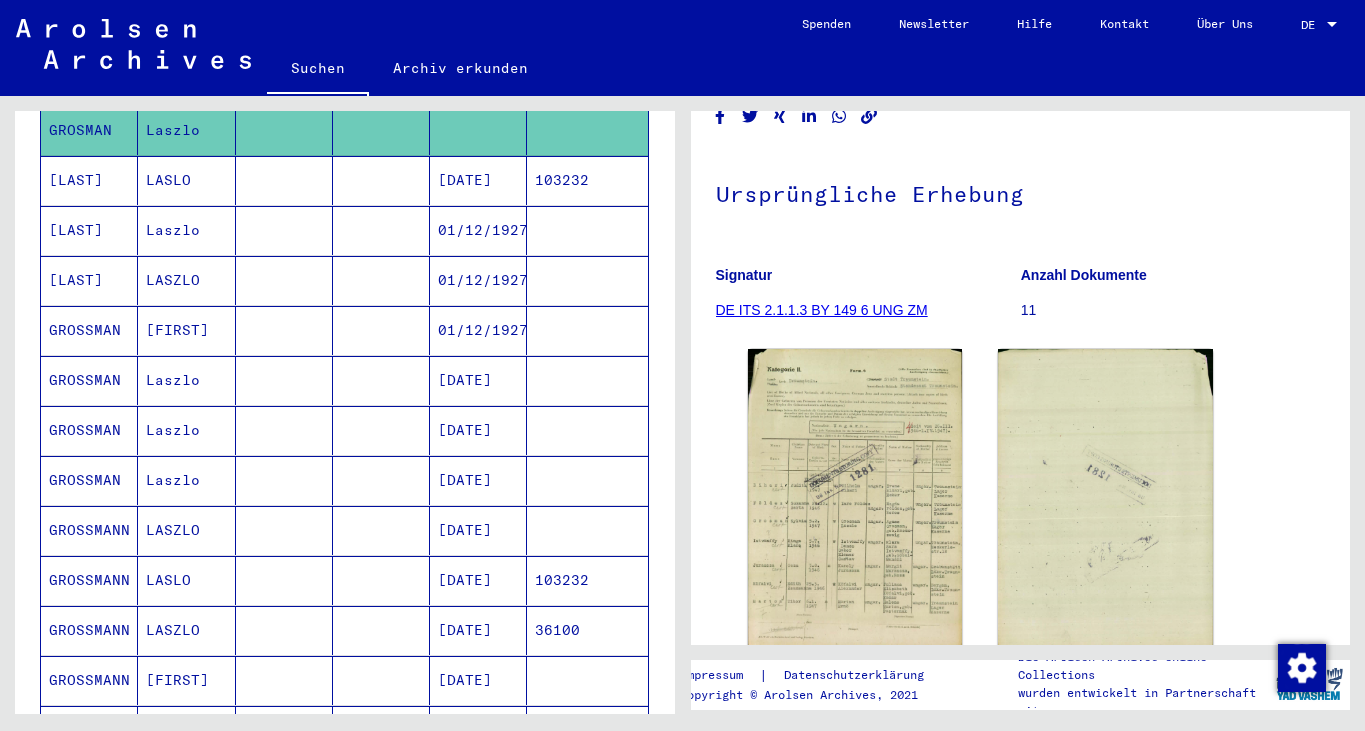 scroll, scrollTop: 360, scrollLeft: 0, axis: vertical 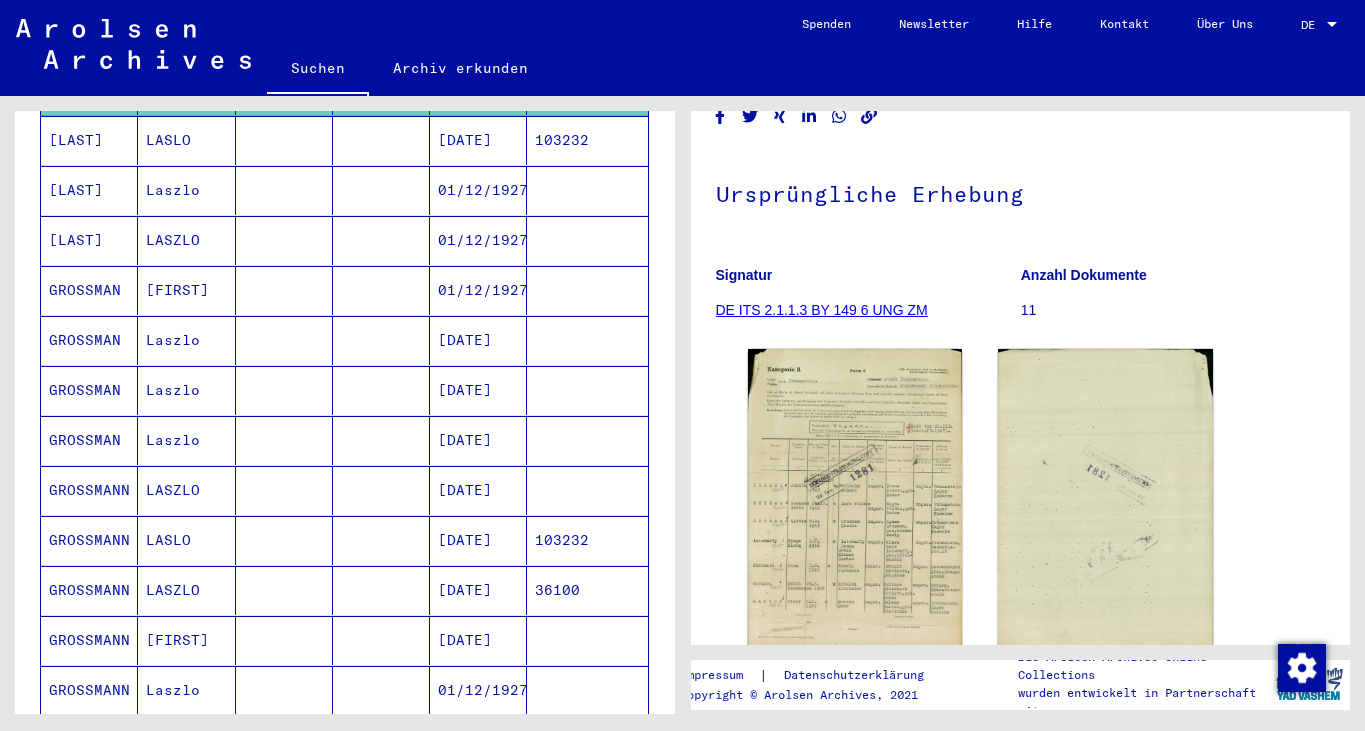 click on "GROSSMAN" at bounding box center (89, 390) 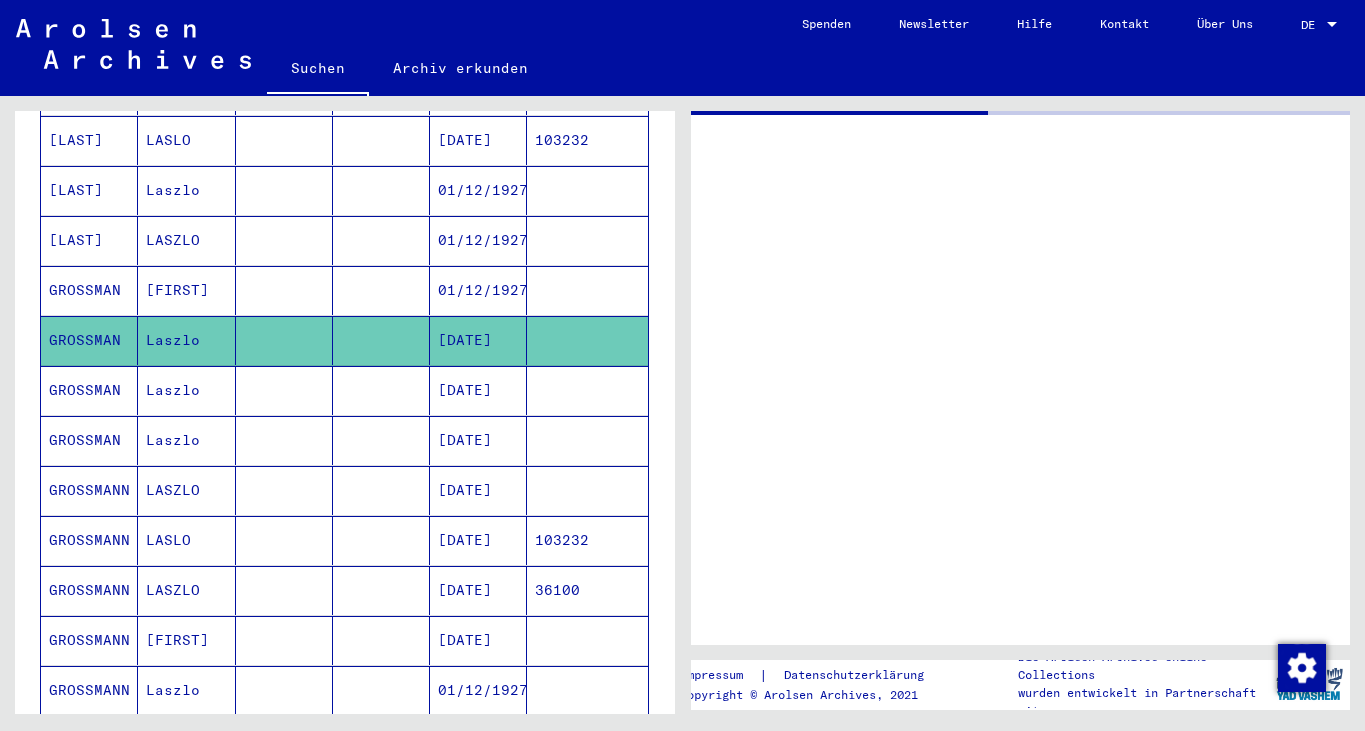 scroll, scrollTop: 0, scrollLeft: 0, axis: both 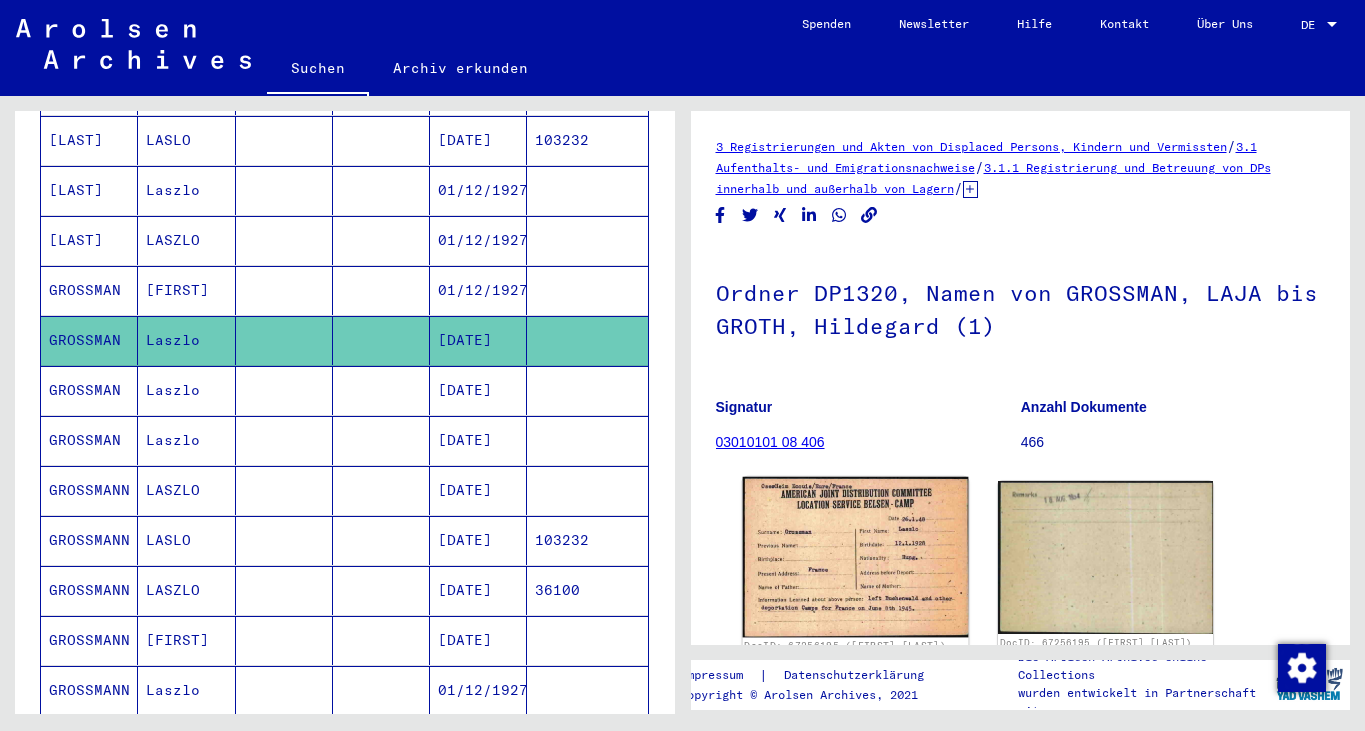 click 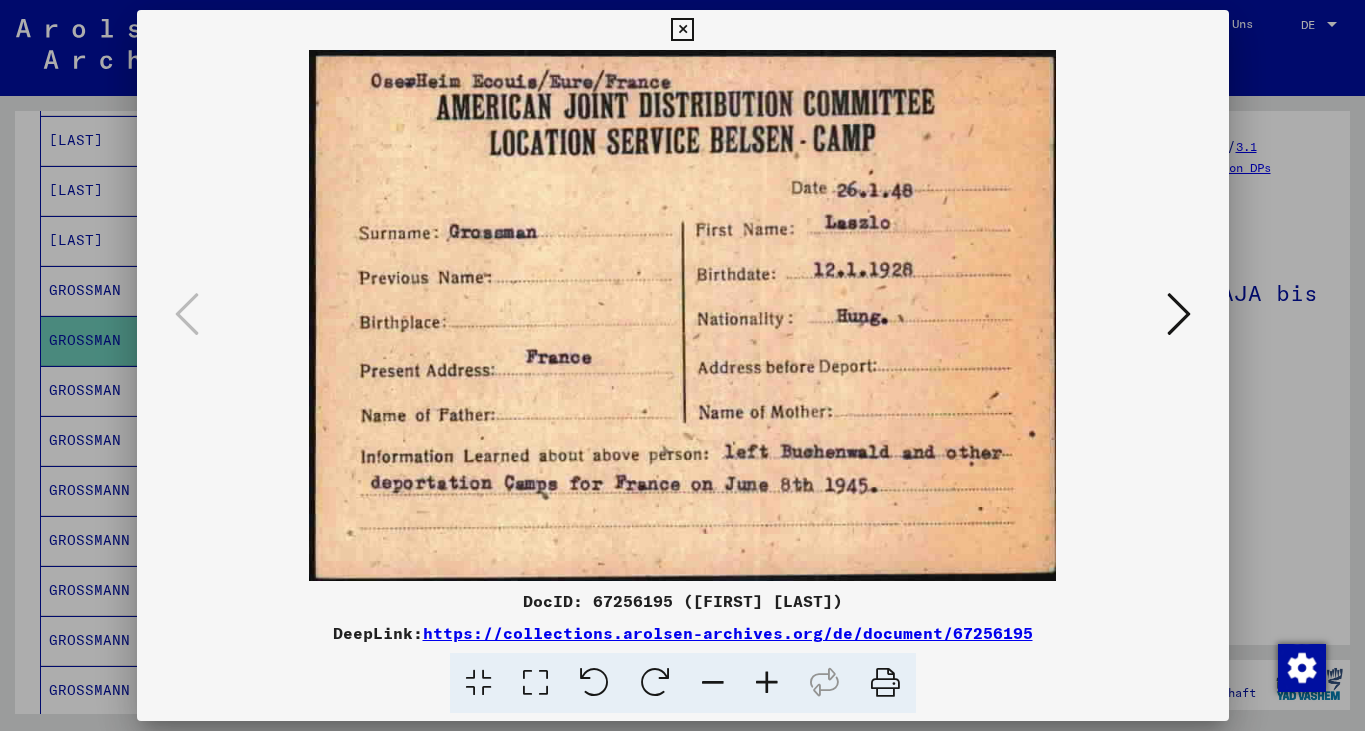 click at bounding box center (682, 30) 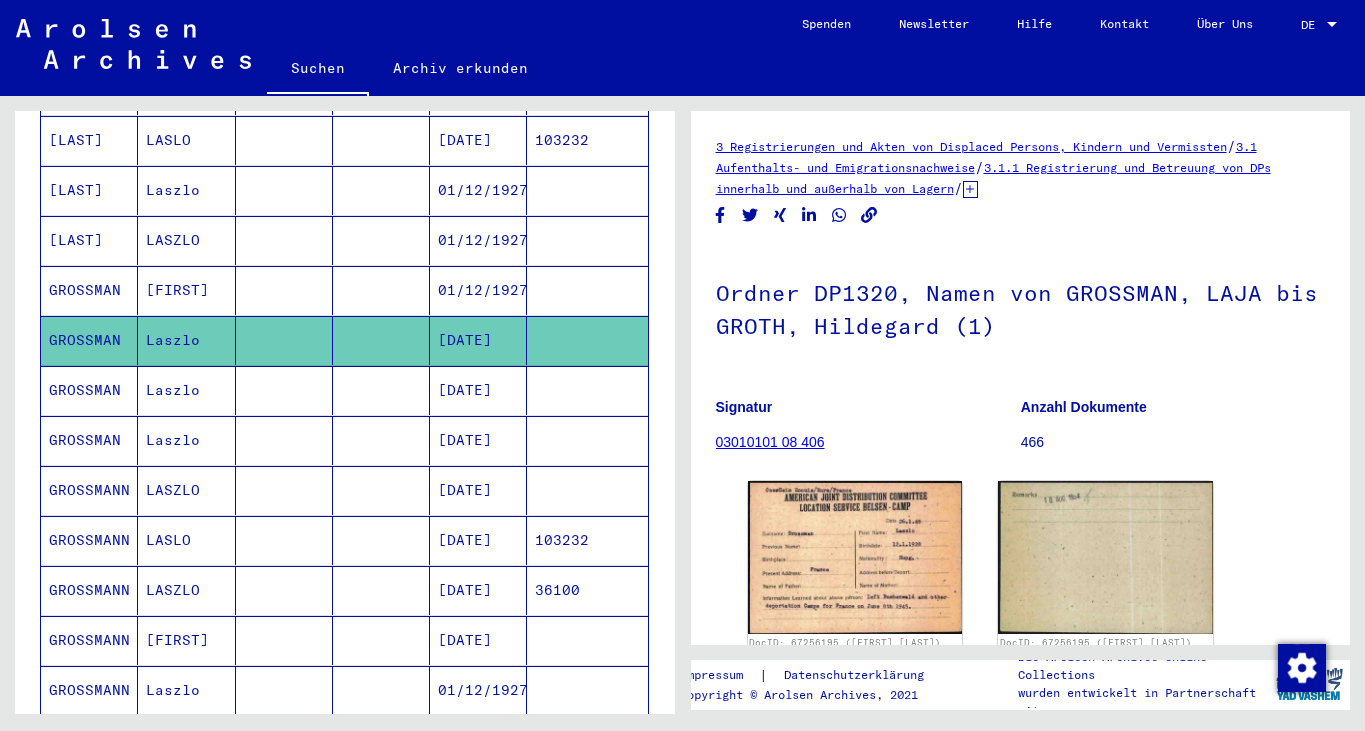 click on "GROSSMAN" at bounding box center (89, 440) 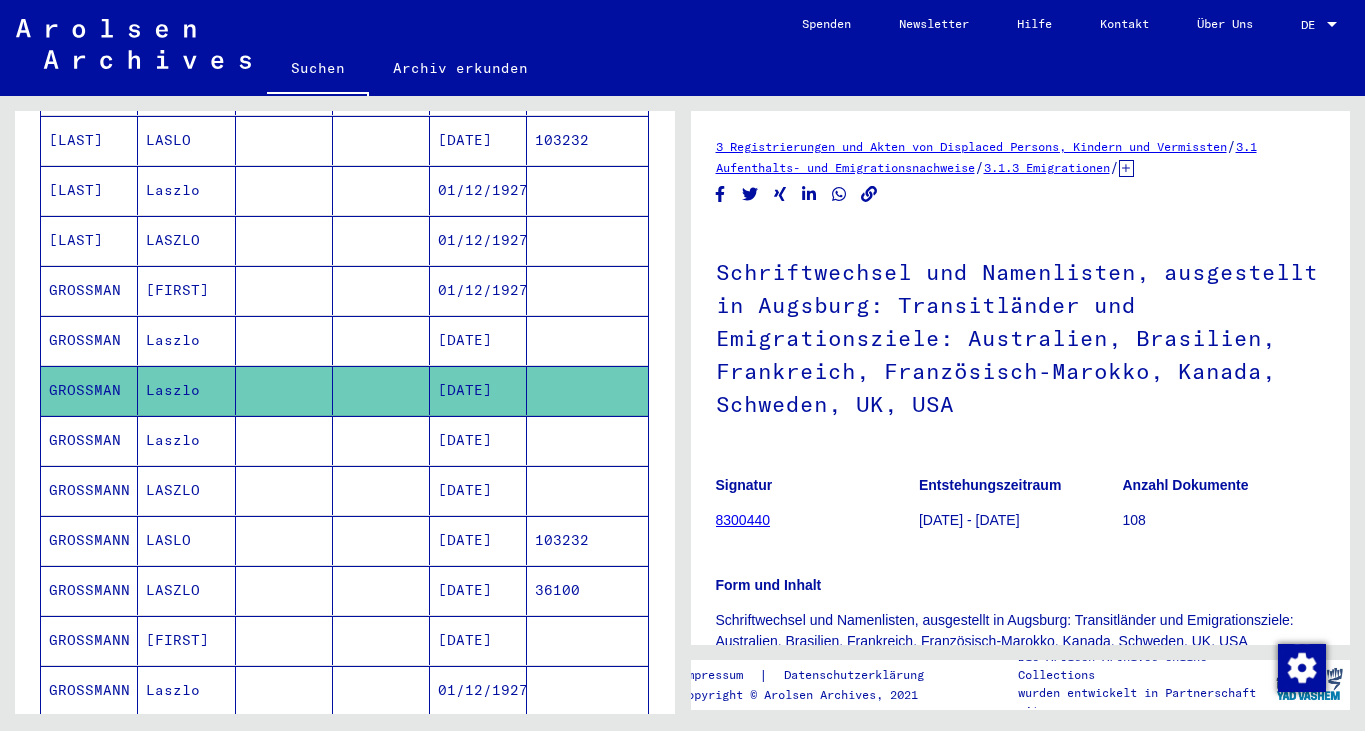 click on "3 Registrierungen und Akten von Displaced Persons, Kindern und Vermissten   /   3.1 Aufenthalts- und Emigrationsnachweise   /   3.1.3 Emigrationen   /   3.1.3.2 Passagierlisten und sonstige Zusammenstellungen über emigrierte Personen   /   3.1.3.2 DE Registrierungen und Emigration überwiegend aus Deutschland   /   3.1.3.2 DE I Zeitraum 1946 - 1952 (hauptsächlich IRO-Unterstützung)   /   3.1.3.2 DE I b Emigrationen in 1949   /  Schriftwechsel und Namenlisten, ausgestellt in Augsburg: Transitländer und Emigrationsziele: Australien, Brasilien, Frankreich, Französisch-Marokko, Kanada, Schweden, UK, USA  Signatur 8300440 Entstehungszeitraum 1949-09-01 - 1949-11-08 Anzahl Dokumente 108 Form und Inhalt Schriftwechsel und Namenlisten, ausgestellt in Augsburg: Transitländer und Emigrationsziele: Australien, Brasilien, Frankreich, Französisch-Marokko, Kanada, Schweden, UK, USA Abgebende Stelle International Refugee Organization (IRO) einschließlich PCIRO DocID: 81647788 DocID: 81647788" 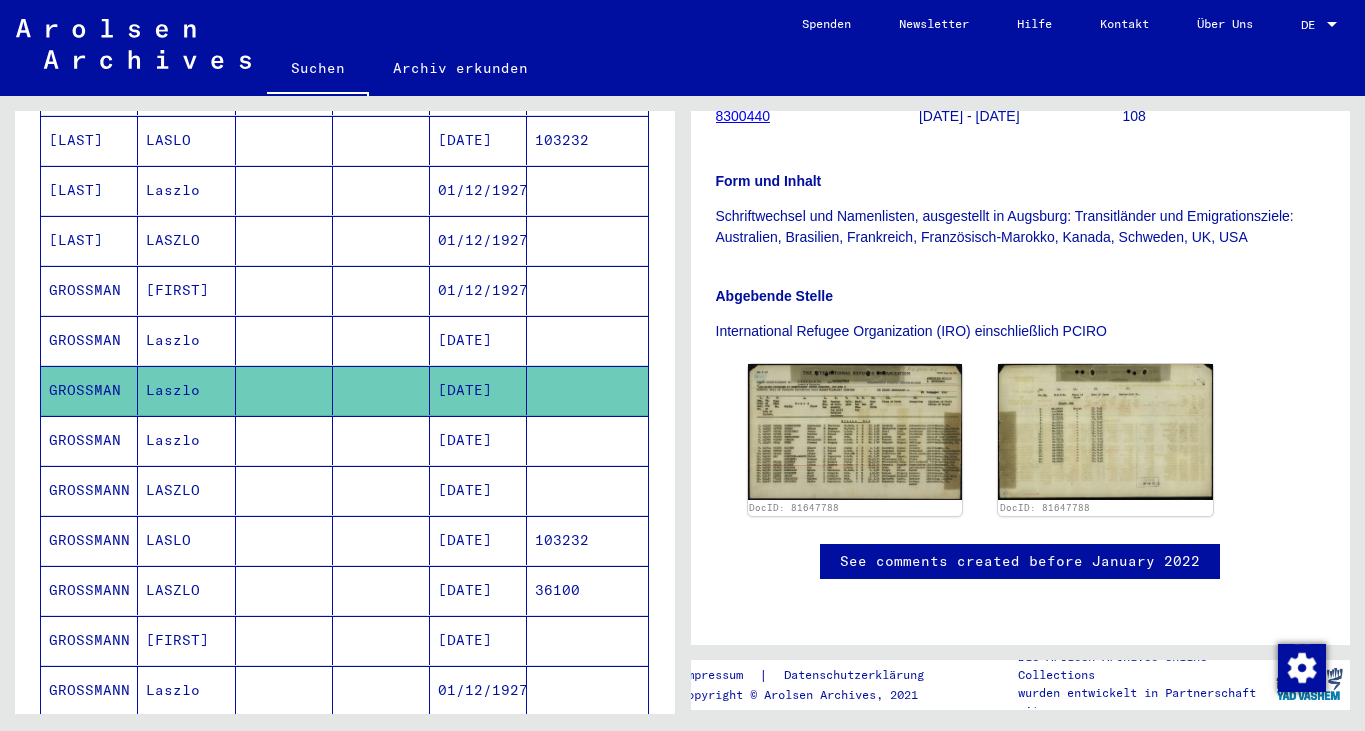 scroll, scrollTop: 640, scrollLeft: 0, axis: vertical 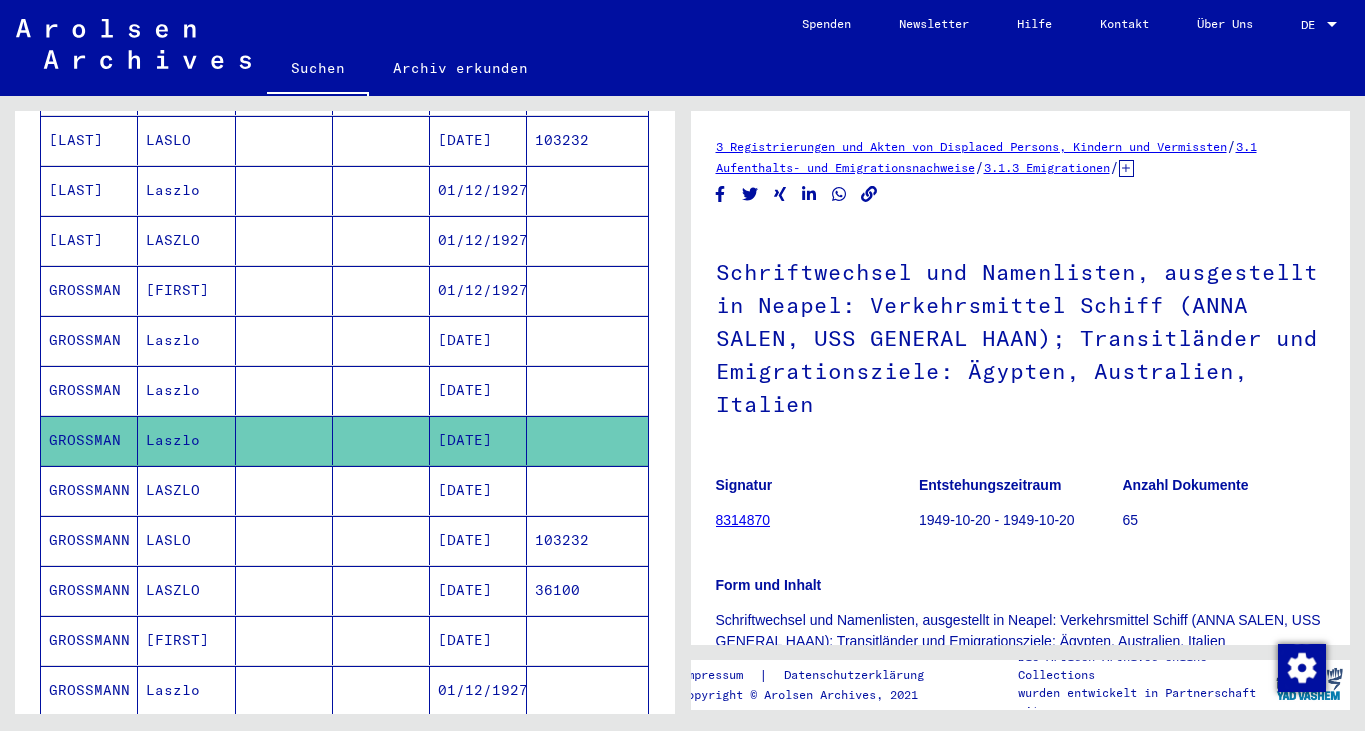 click on "3 Registrierungen und Akten von Displaced Persons, Kindern und Vermissten   /   3.1 Aufenthalts- und Emigrationsnachweise   /   3.1.3 Emigrationen   /   3.1.3.2 Passagierlisten und sonstige Zusammenstellungen über emigrierte Personen   /   3.1.3.2 EU Registrierungen und Emigration überwiegend aus anderen europäischen Ländern   /   3.1.3.2 EU I Zeitraum 1946 - 1952 (hauptsächlich IRO-Unterstützung)   /  Schriftwechsel und Namenlisten, ausgestellt in Neapel: Verkehrsmittel Schiff (ANNA SALEN, USS GENERAL HAAN); Transitländer und Emigrationsziele: Ägypten, Australien, Italien  Signatur 8314870 Entstehungszeitraum 1949-10-20 - 1949-10-20 Anzahl Dokumente 65 Form und Inhalt Schriftwechsel und Namenlisten, ausgestellt in Neapel: Verkehrsmittel Schiff (ANNA SALEN, USS GENERAL HAAN); Transitländer und Emigrationsziele: Ägypten, Australien, Italien Abgebende Stelle International Refugee Organization (IRO) einschließlich PCIRO DocID: 81765432 DocID: 81765432 See comments created before January 2022" 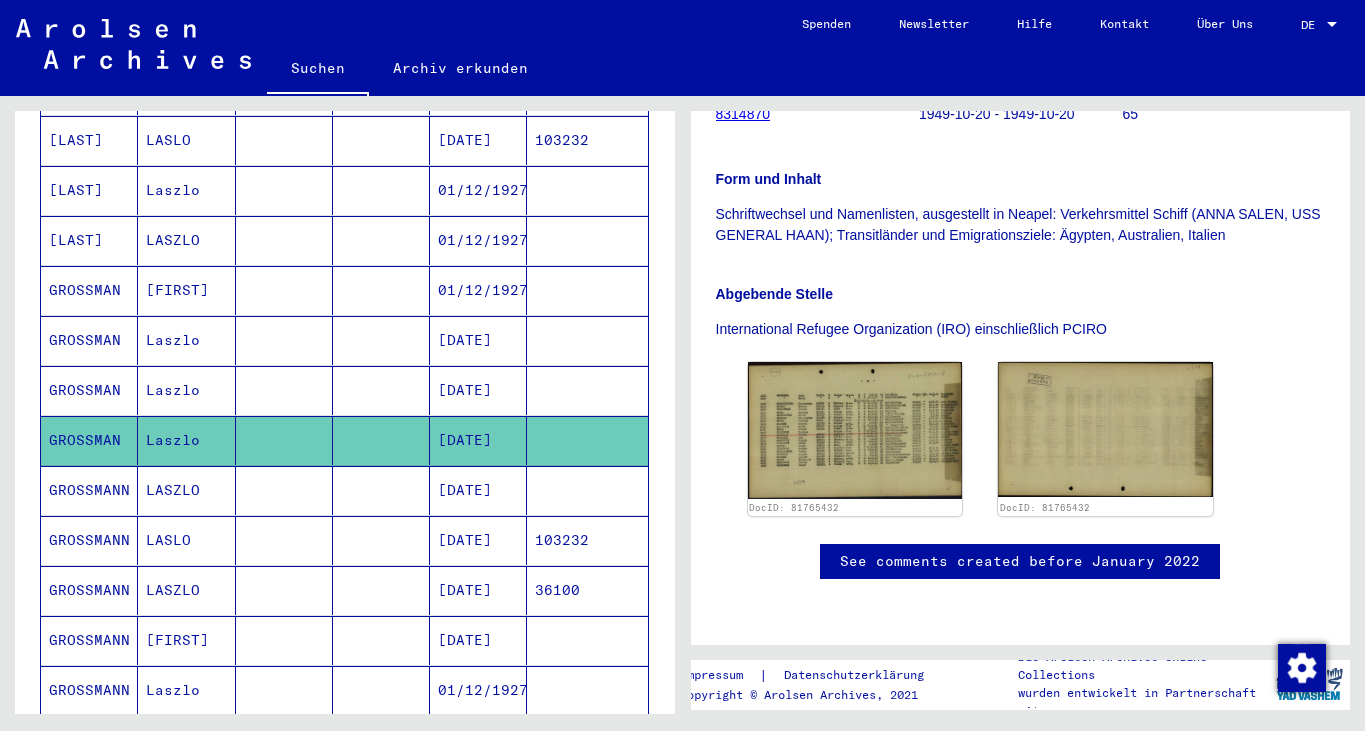 scroll, scrollTop: 520, scrollLeft: 0, axis: vertical 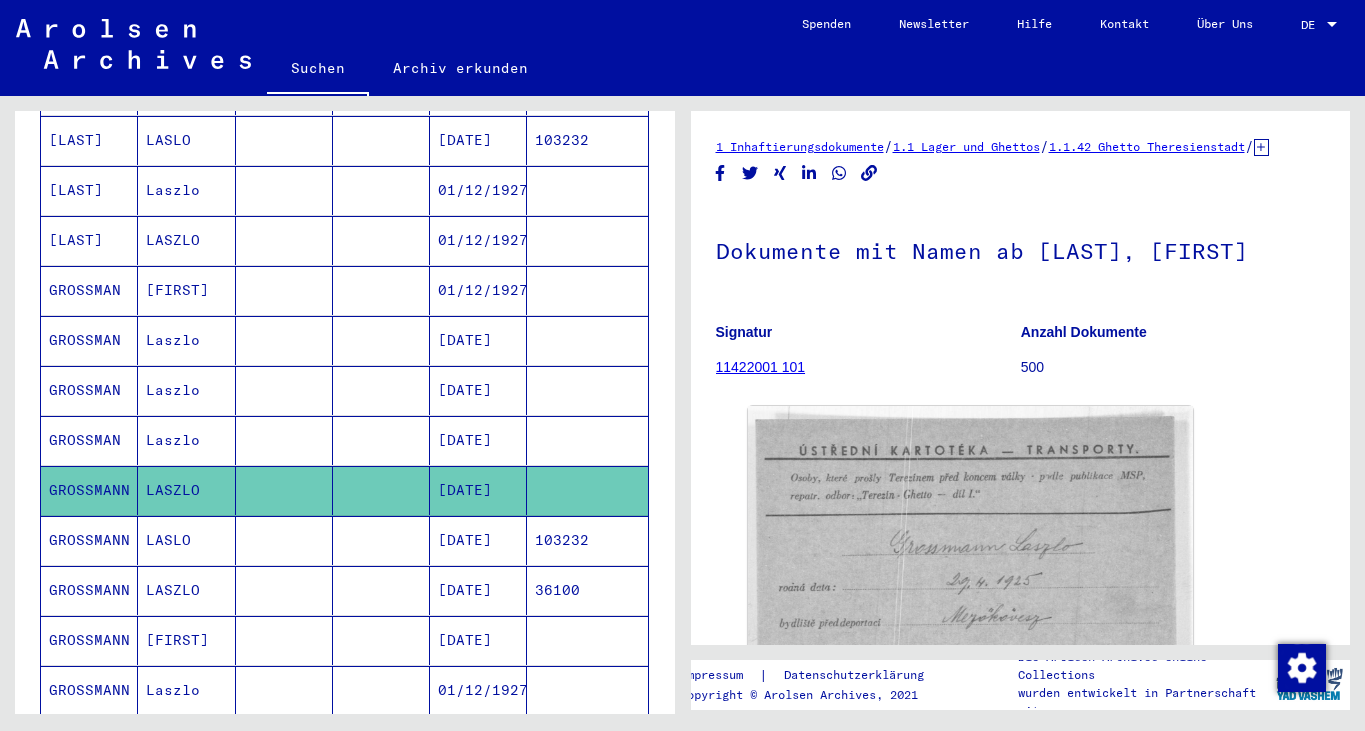 click on "1 Inhaftierungsdokumente   /   1.1 Lager und Ghettos   /   1.1.42 Ghetto Theresienstadt   /   1.1.42.2 Kartei Theresienstadt   /   Ghetto Theresienstadt-Kartei   /  Dokumente mit Namen ab [LAST], [FIRST]  Signatur 11422001 101 Anzahl Dokumente 500 DocID: 5035332 ([FIRST] [LAST]) See comments created before January 2022" 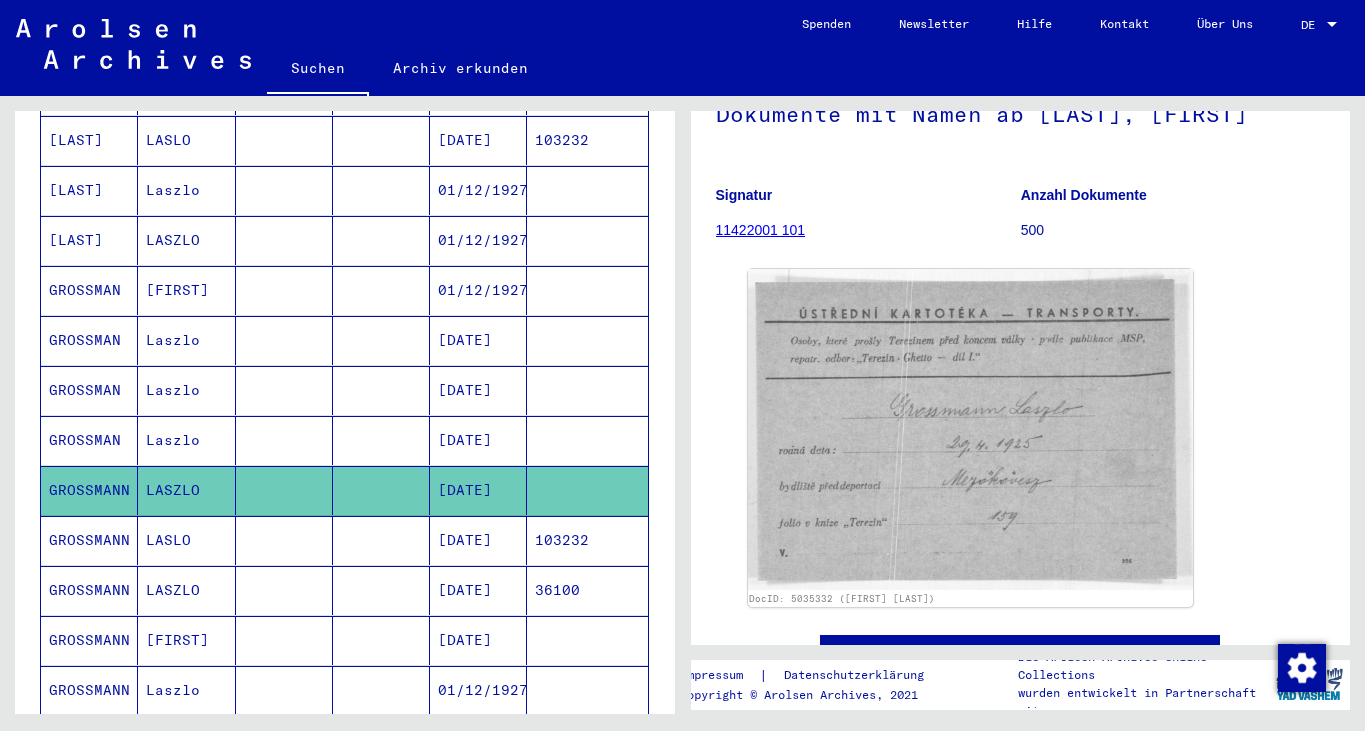 scroll, scrollTop: 200, scrollLeft: 0, axis: vertical 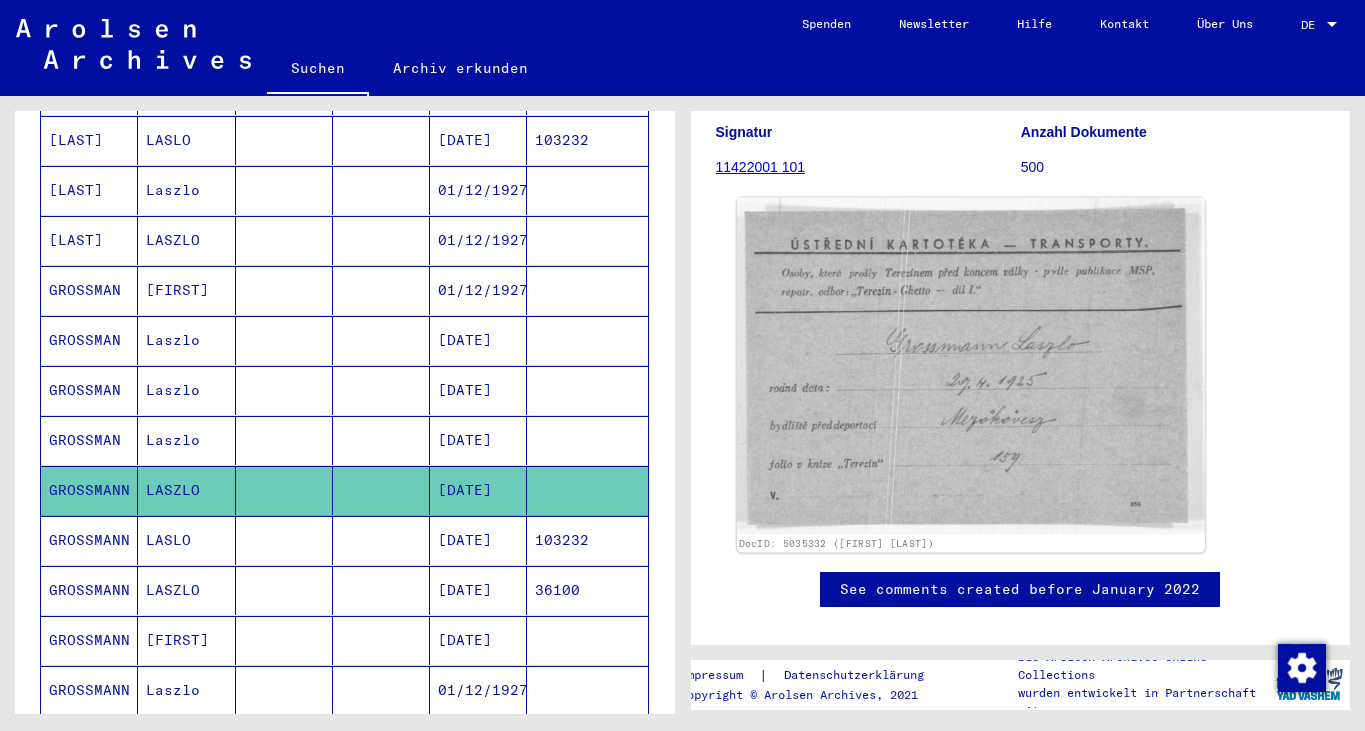 click 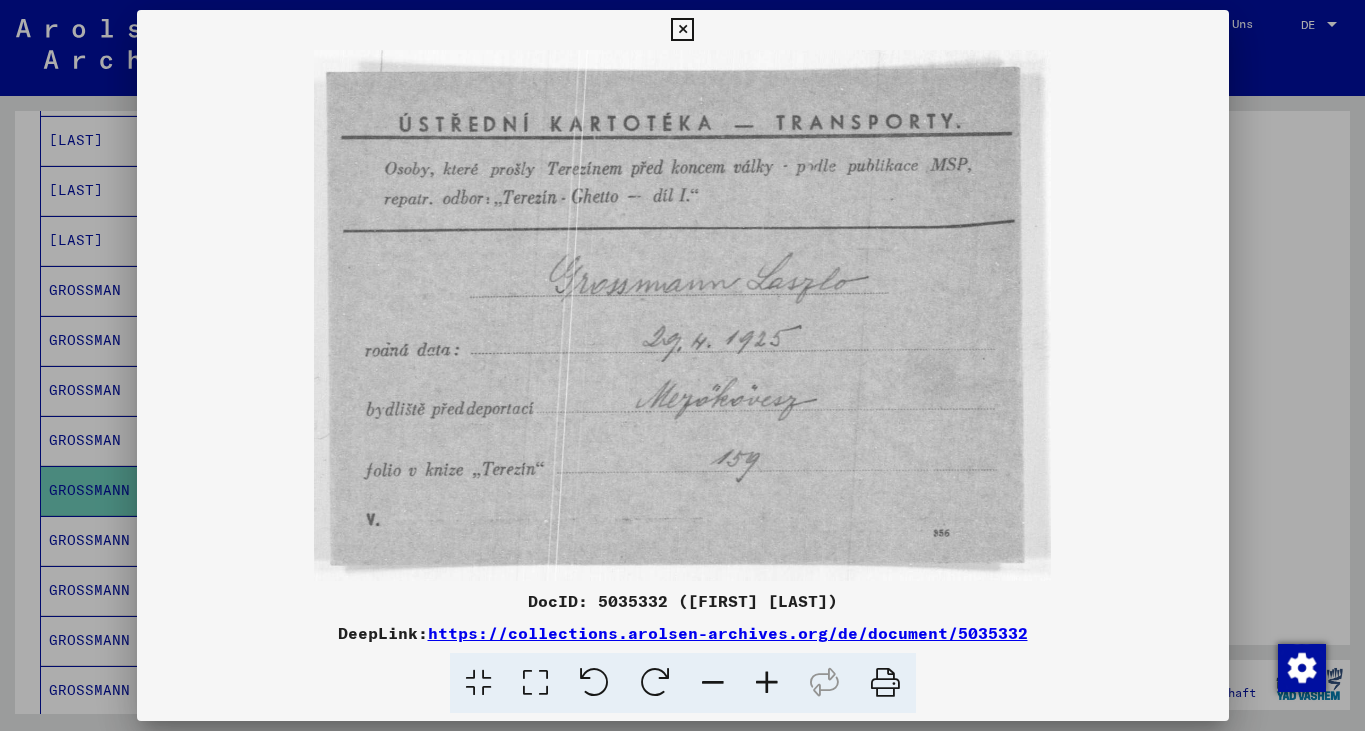 drag, startPoint x: 809, startPoint y: 402, endPoint x: 637, endPoint y: 394, distance: 172.18594 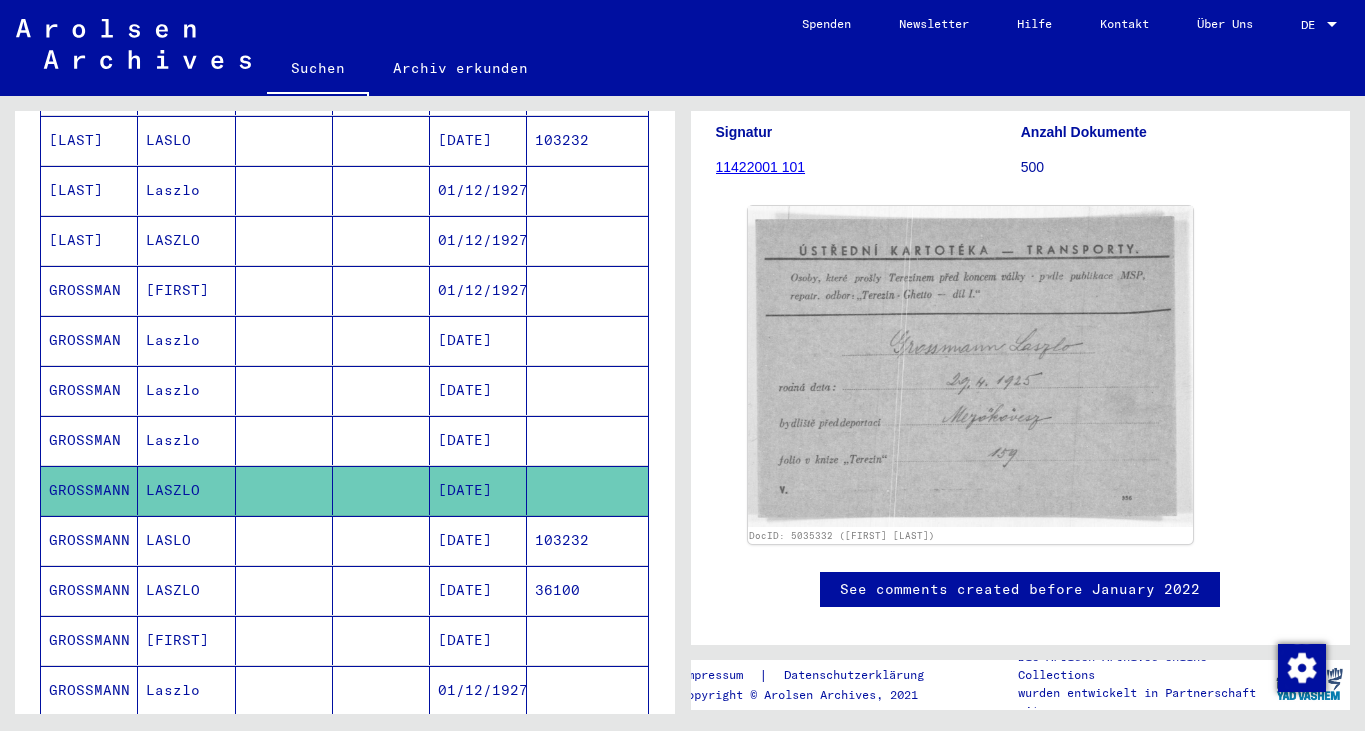 click on "GROSSMANN" at bounding box center (89, 590) 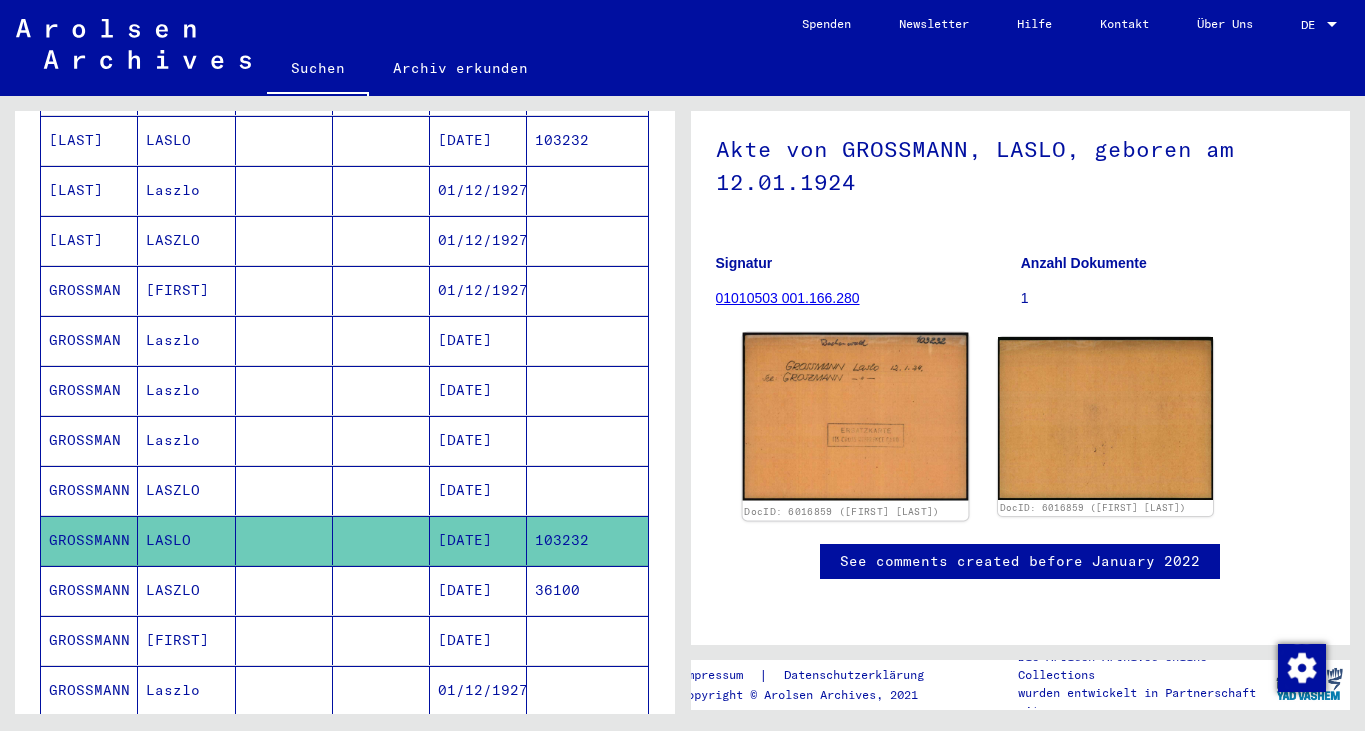 click 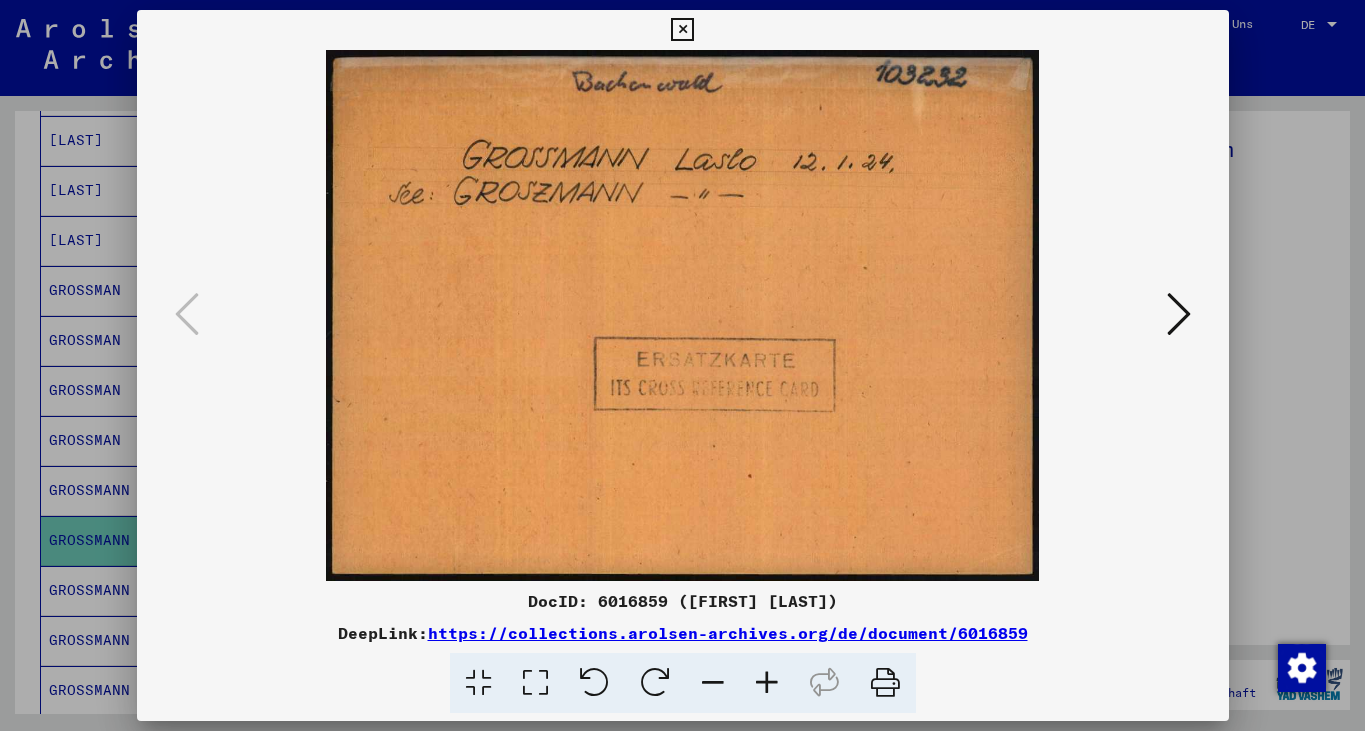 click at bounding box center [1179, 314] 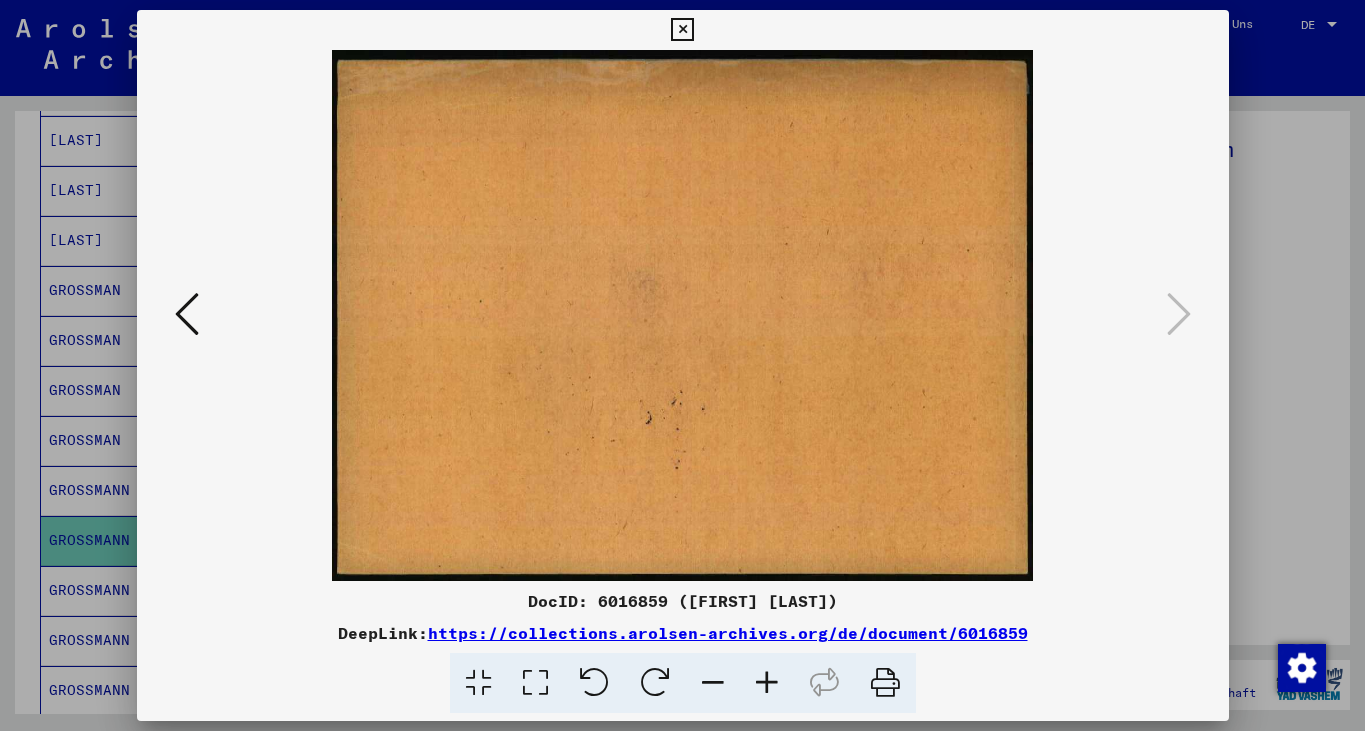 click at bounding box center [682, 30] 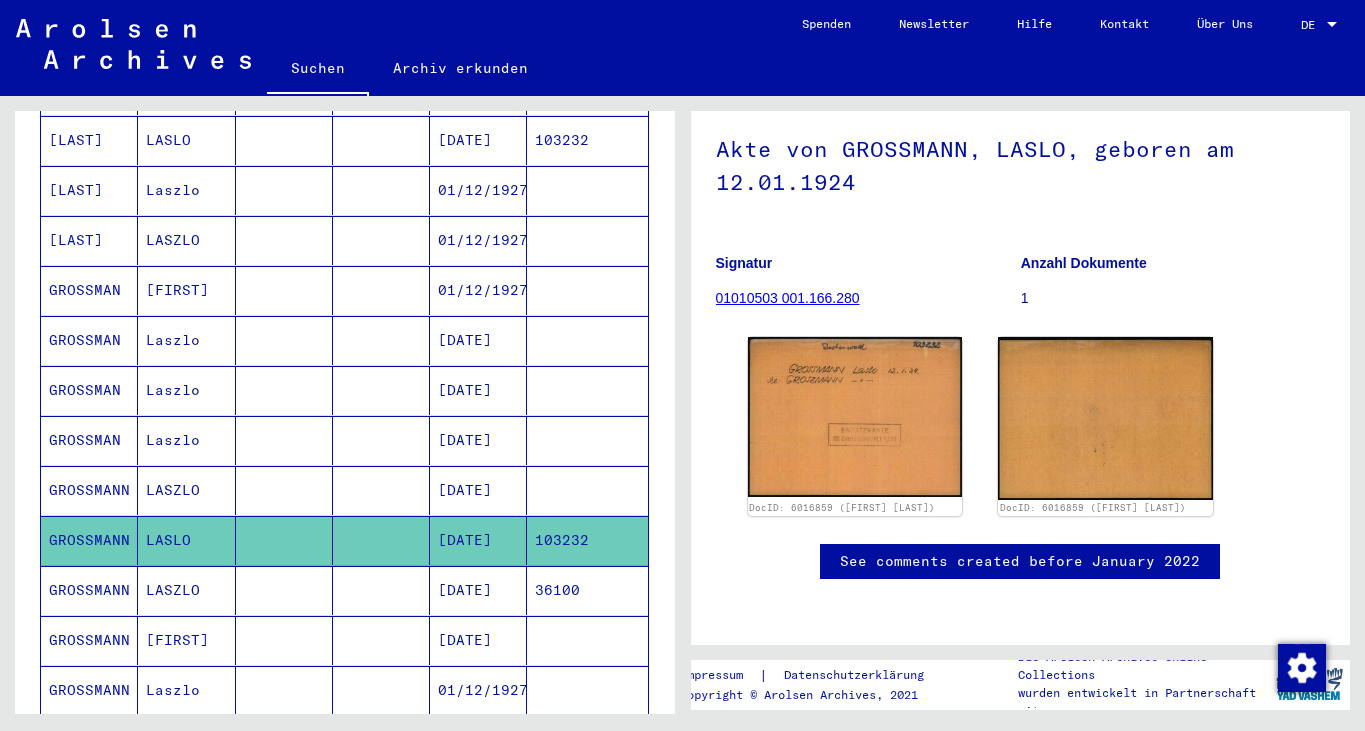 click on "GROSSMANN" at bounding box center (89, 640) 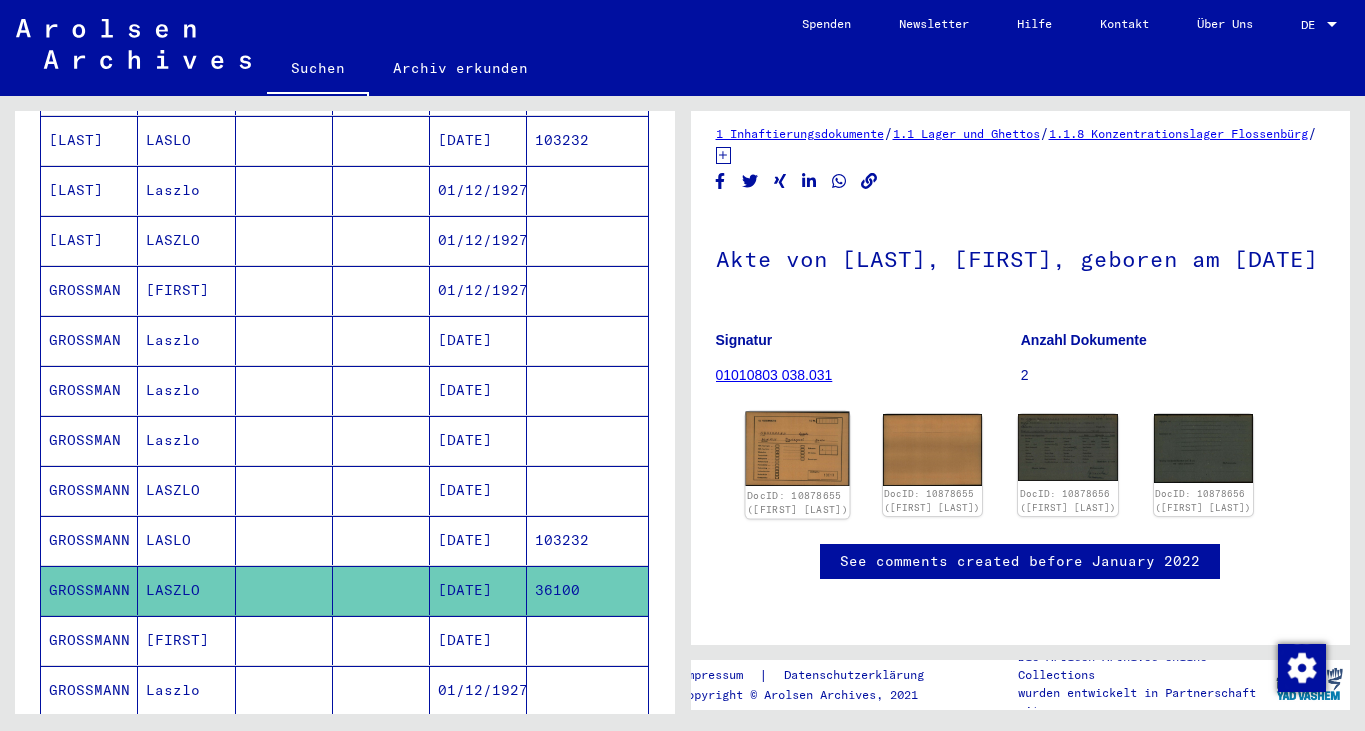 click 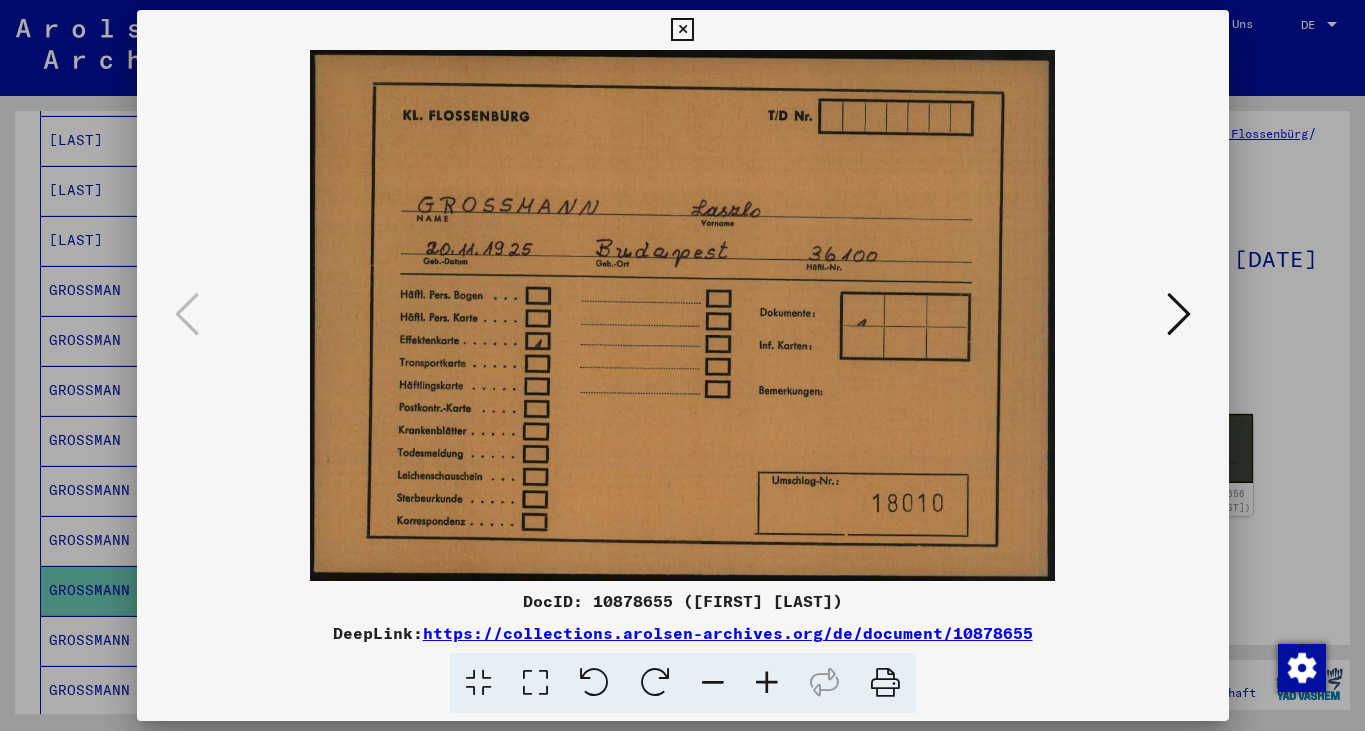 click at bounding box center (1179, 314) 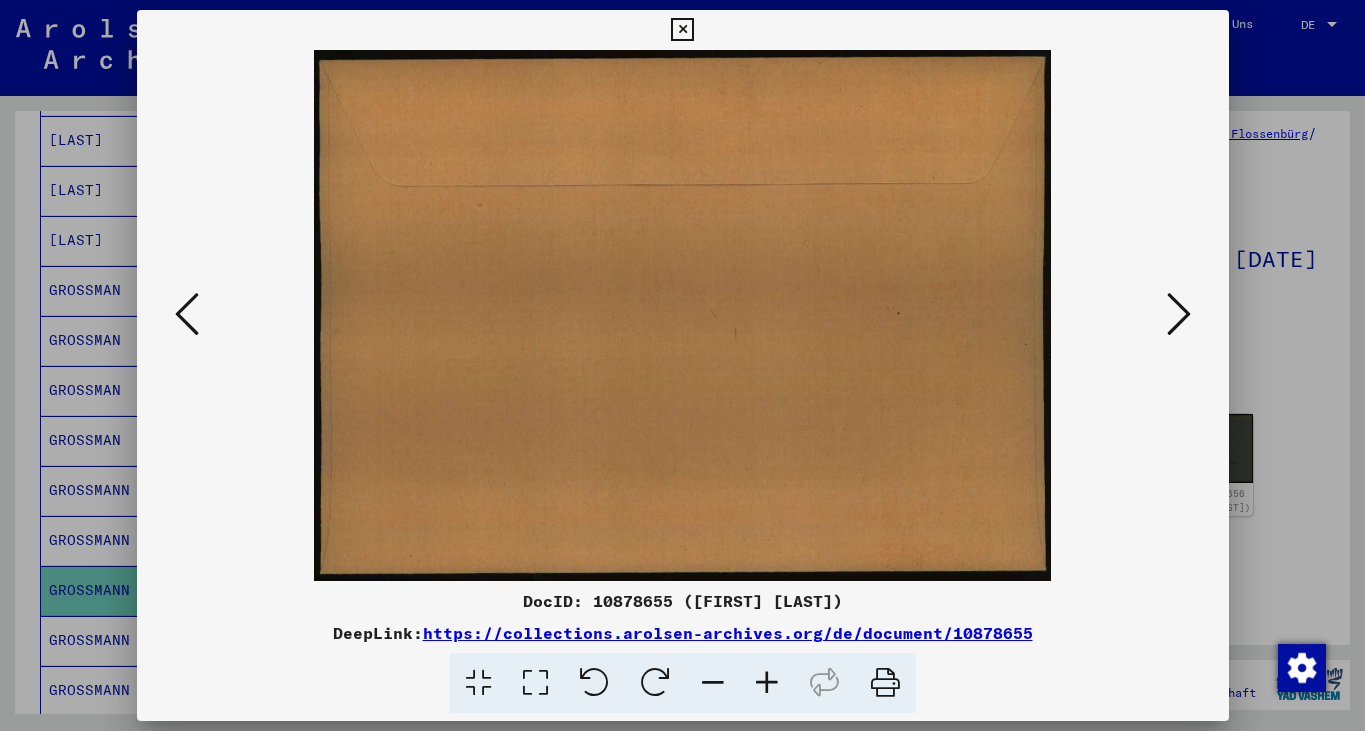 click at bounding box center [1179, 314] 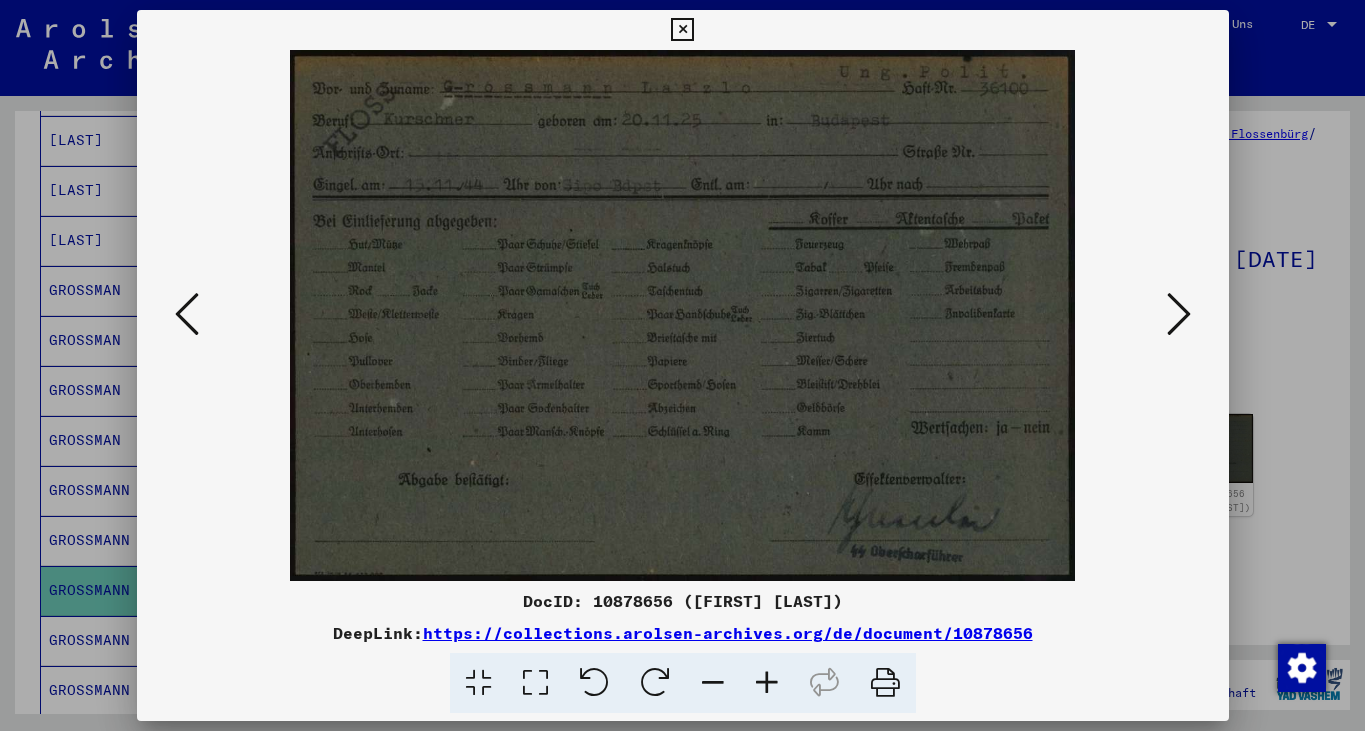 click at bounding box center (1179, 314) 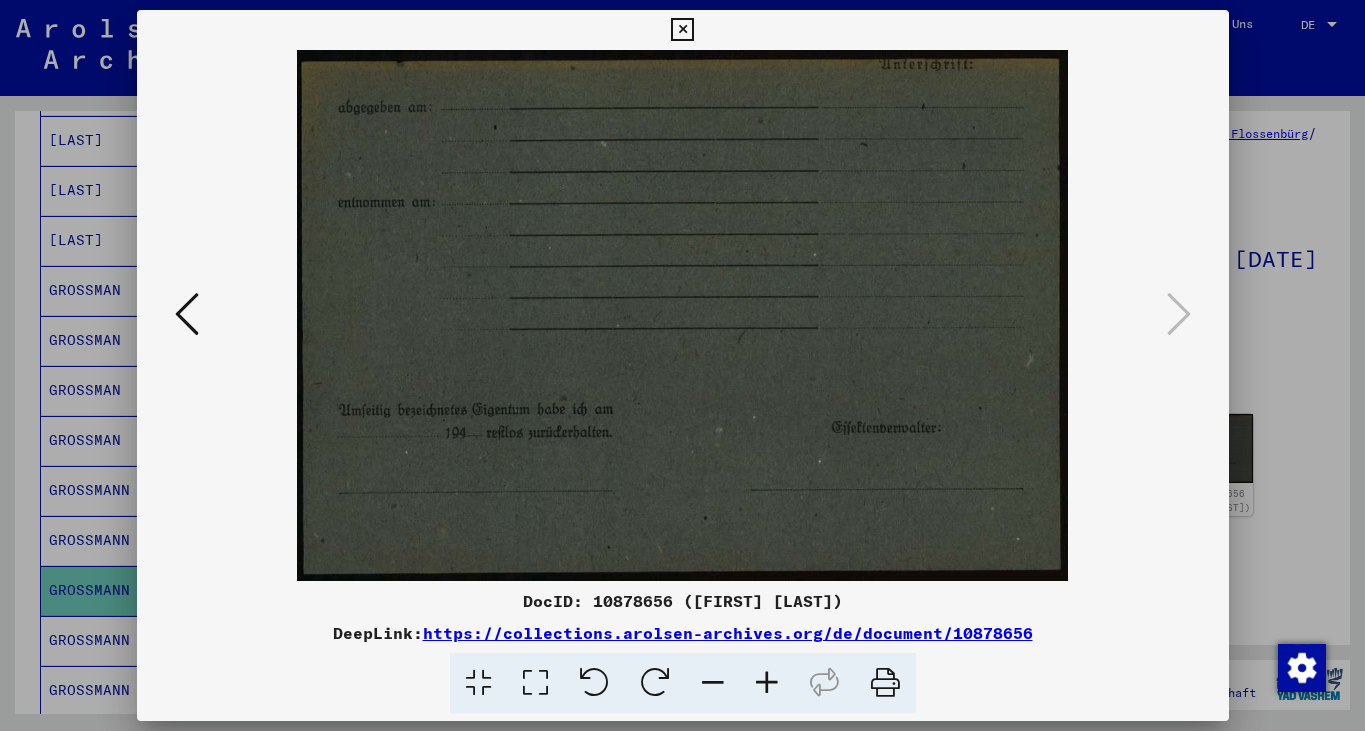click at bounding box center [682, 30] 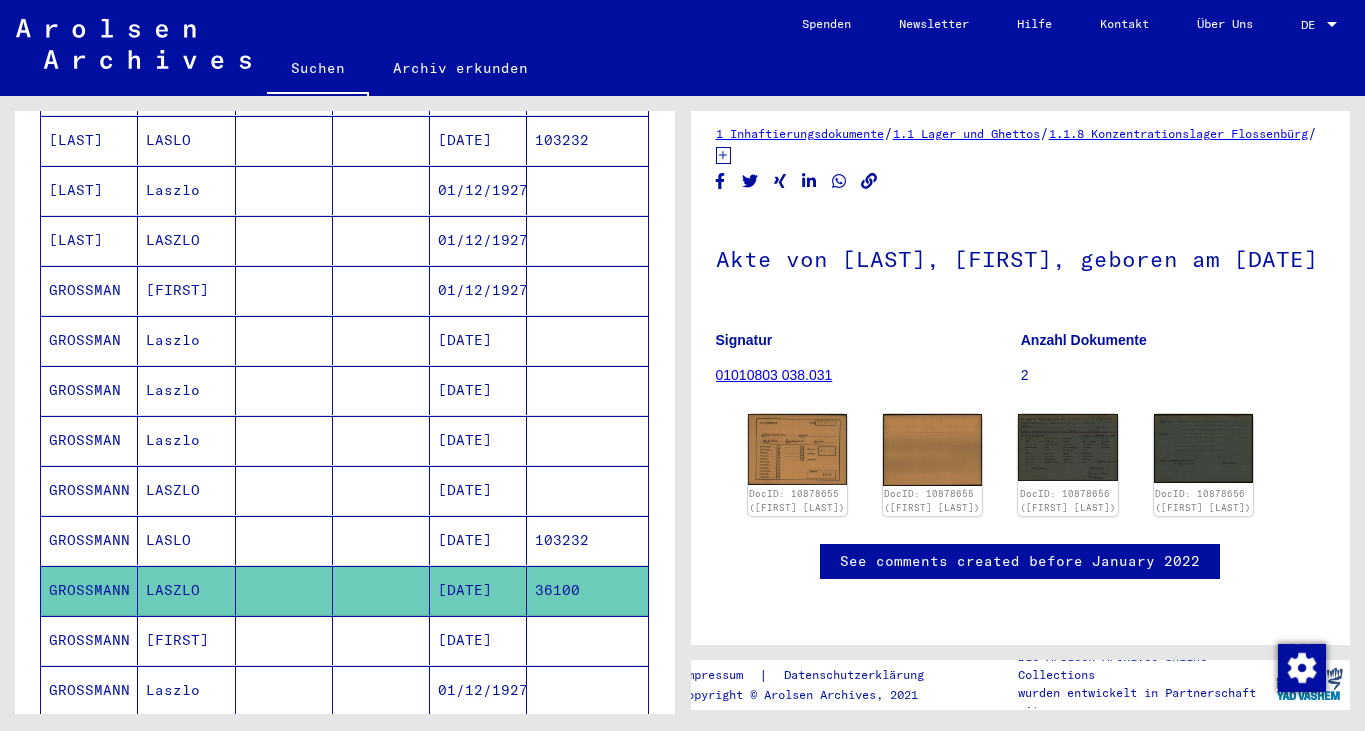 click 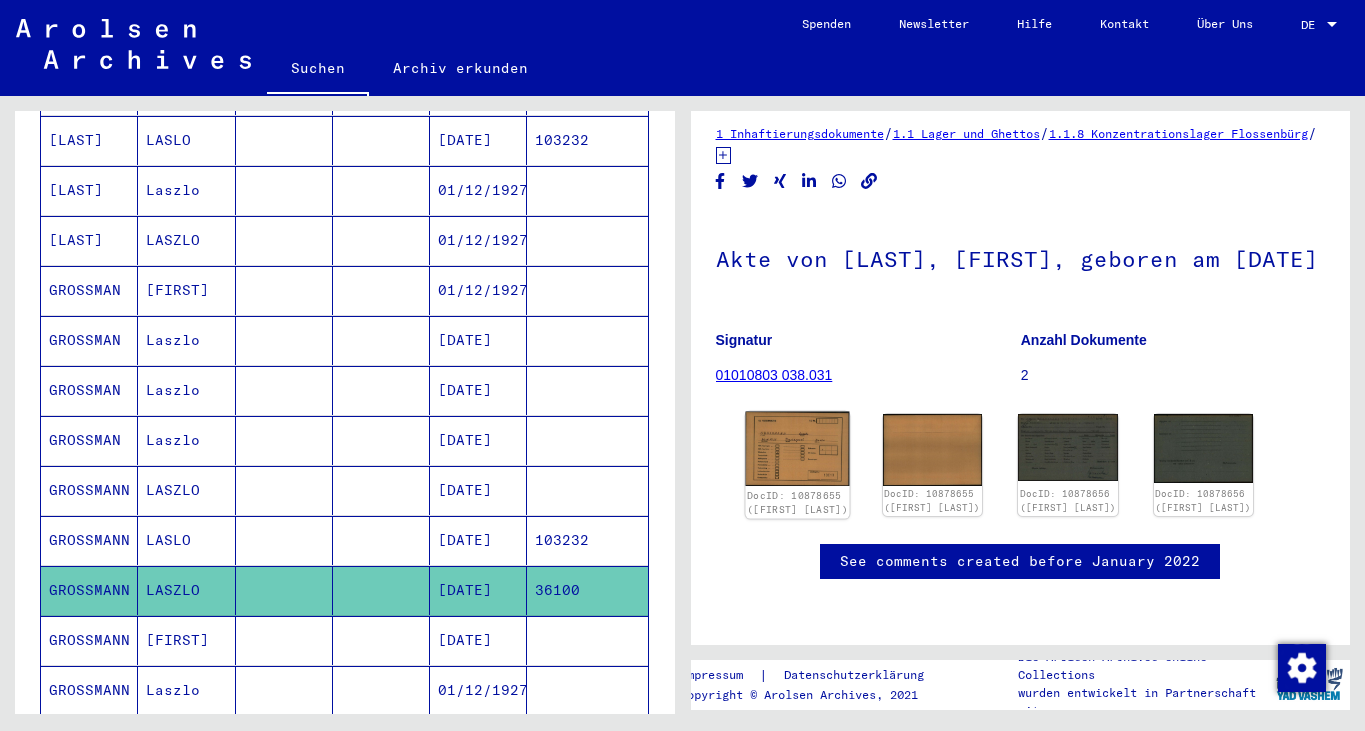 click 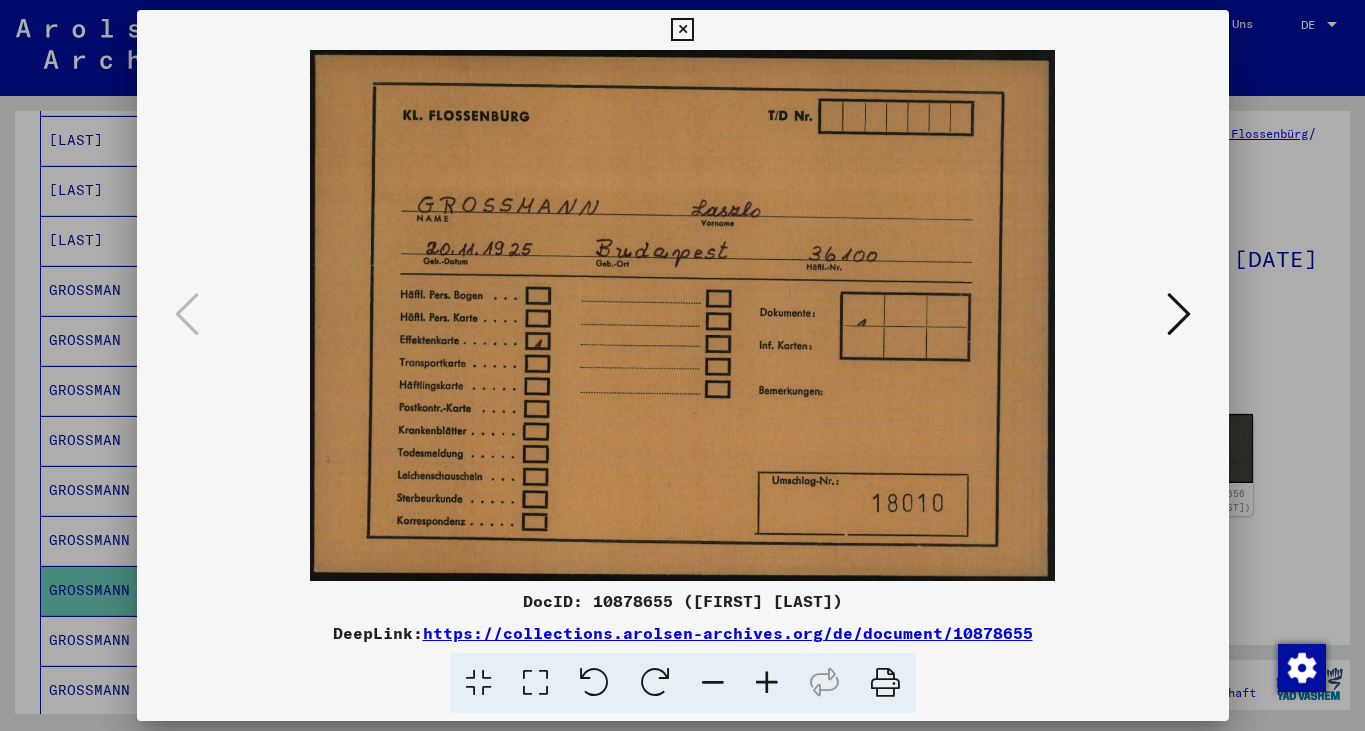 click at bounding box center [1179, 314] 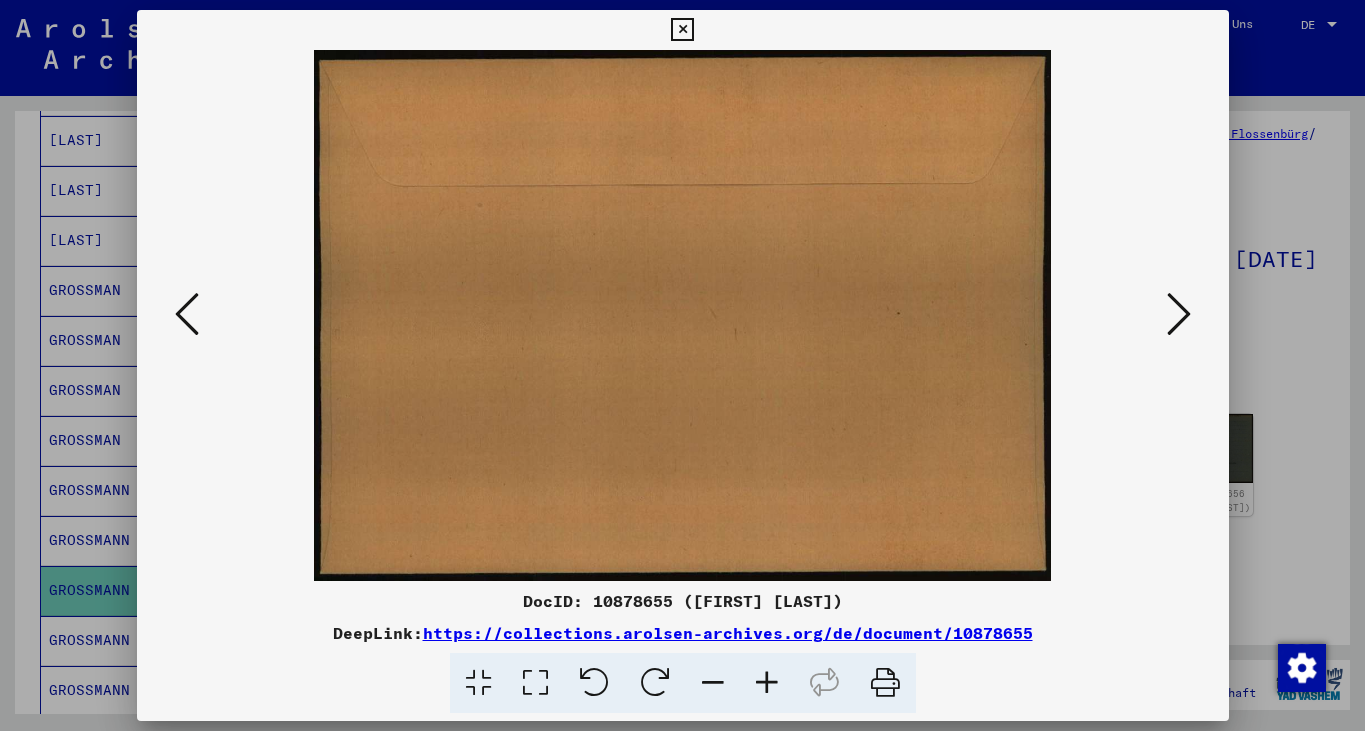 click at bounding box center [1179, 314] 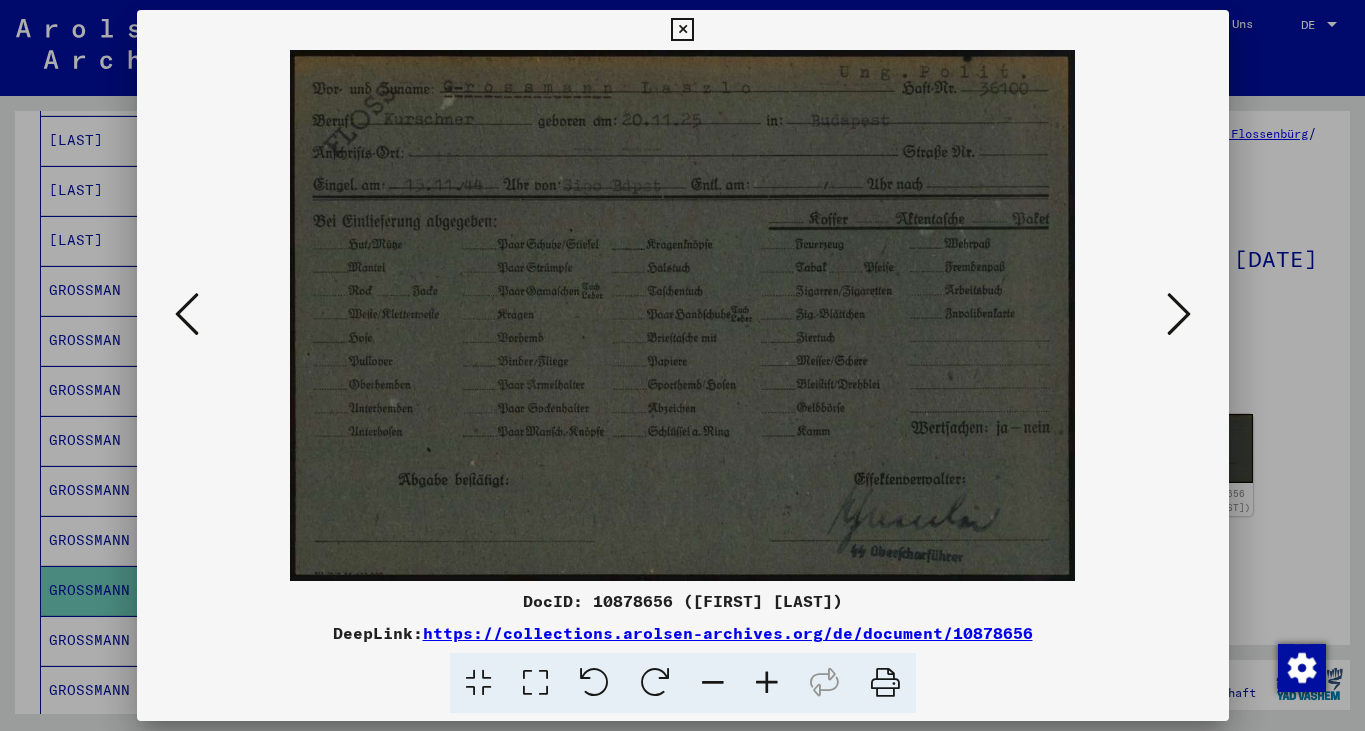 click at bounding box center [1179, 314] 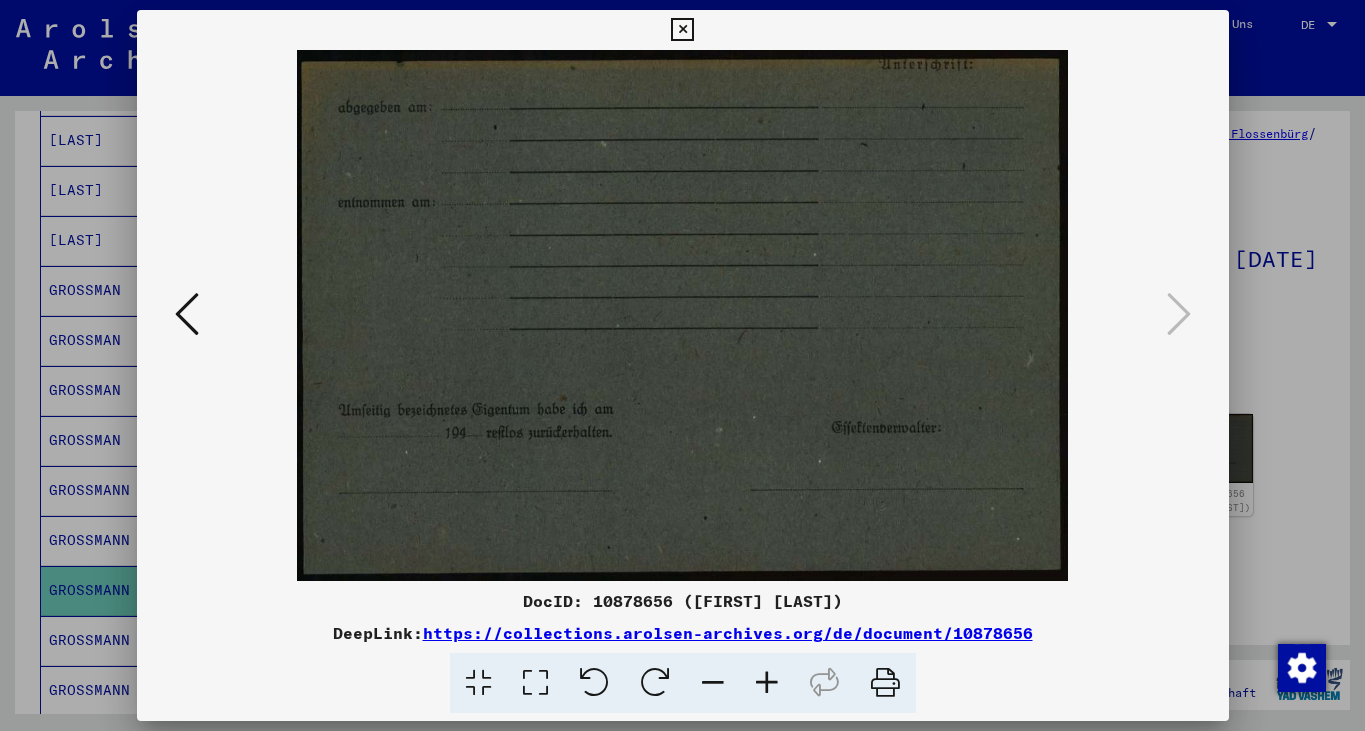 click at bounding box center [682, 30] 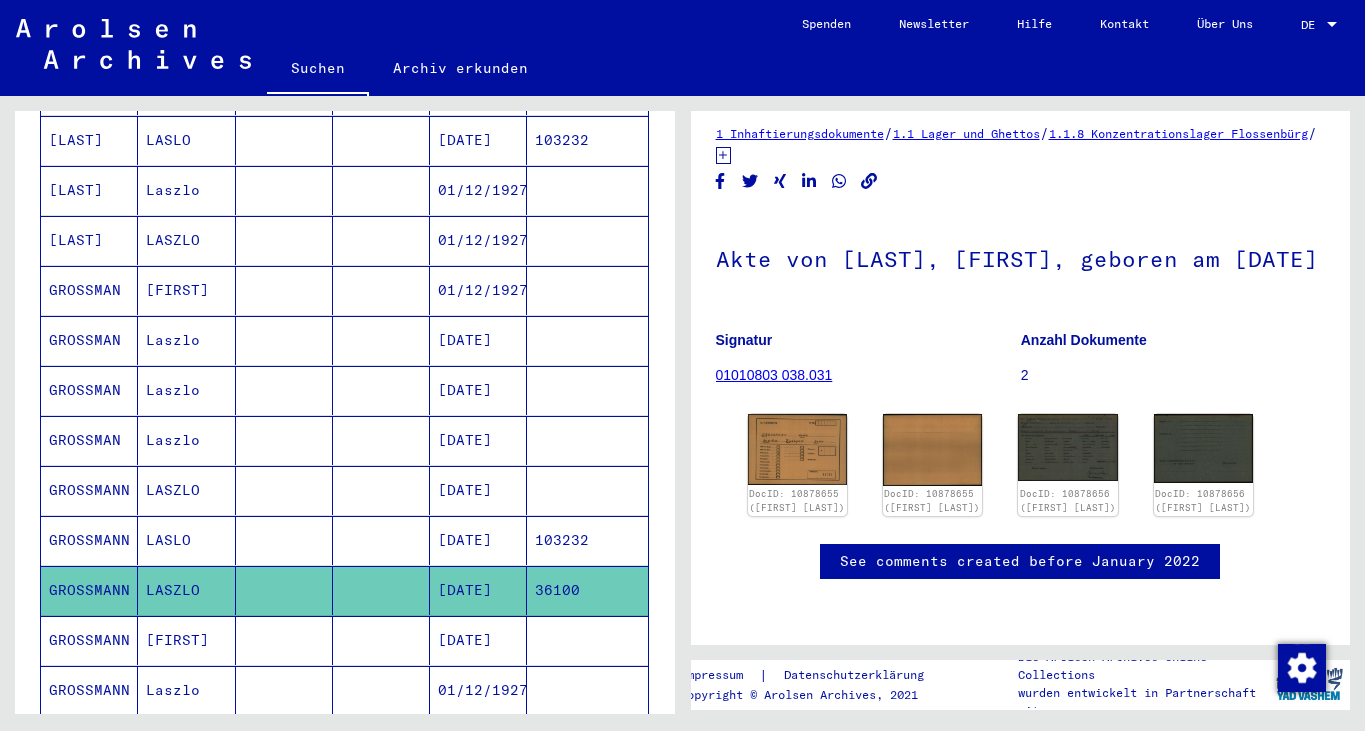 click on "**********" 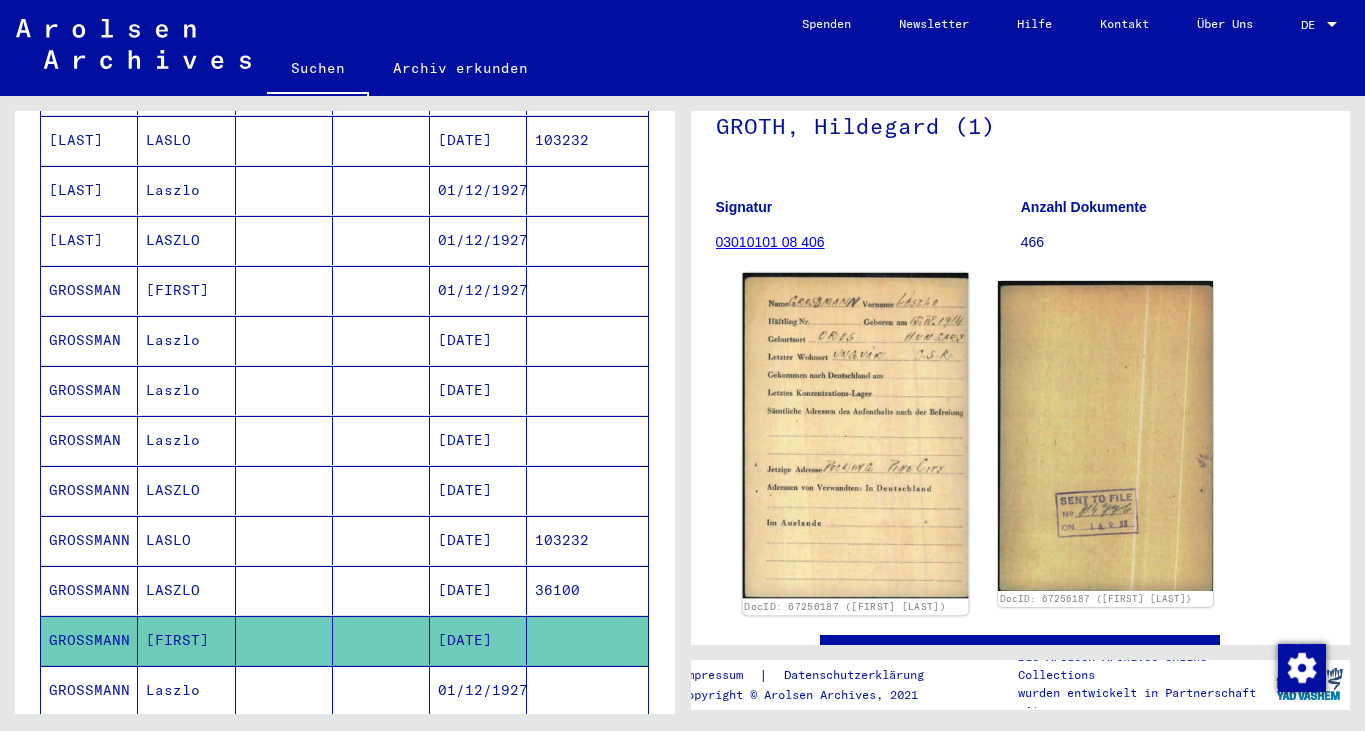 click 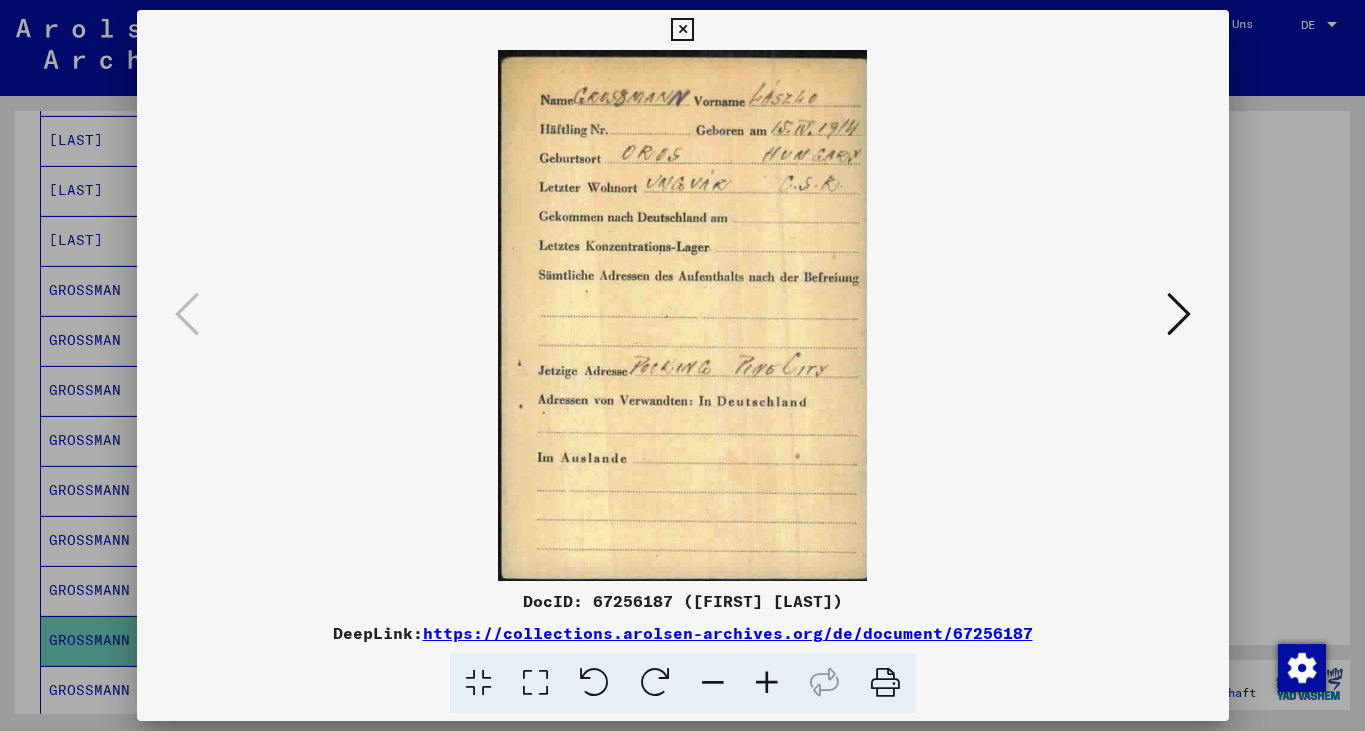 click at bounding box center (1179, 314) 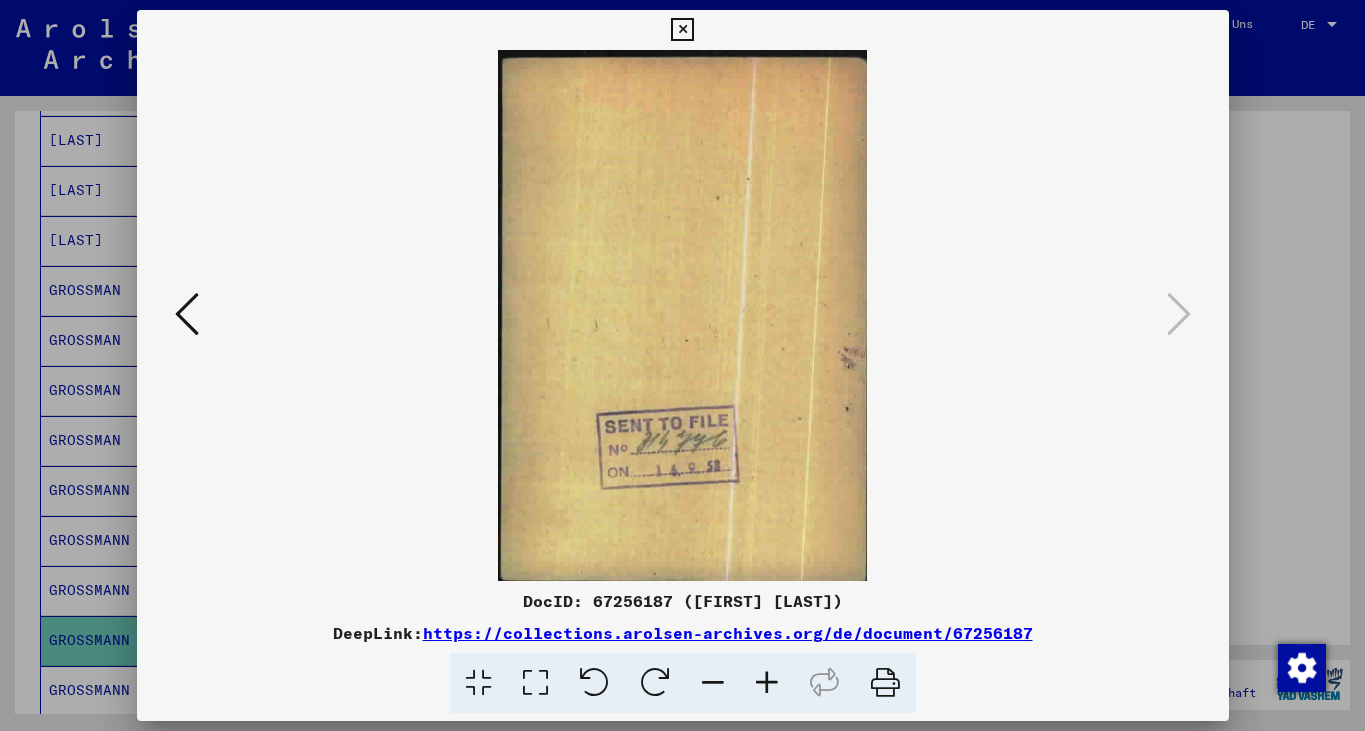 click at bounding box center (682, 30) 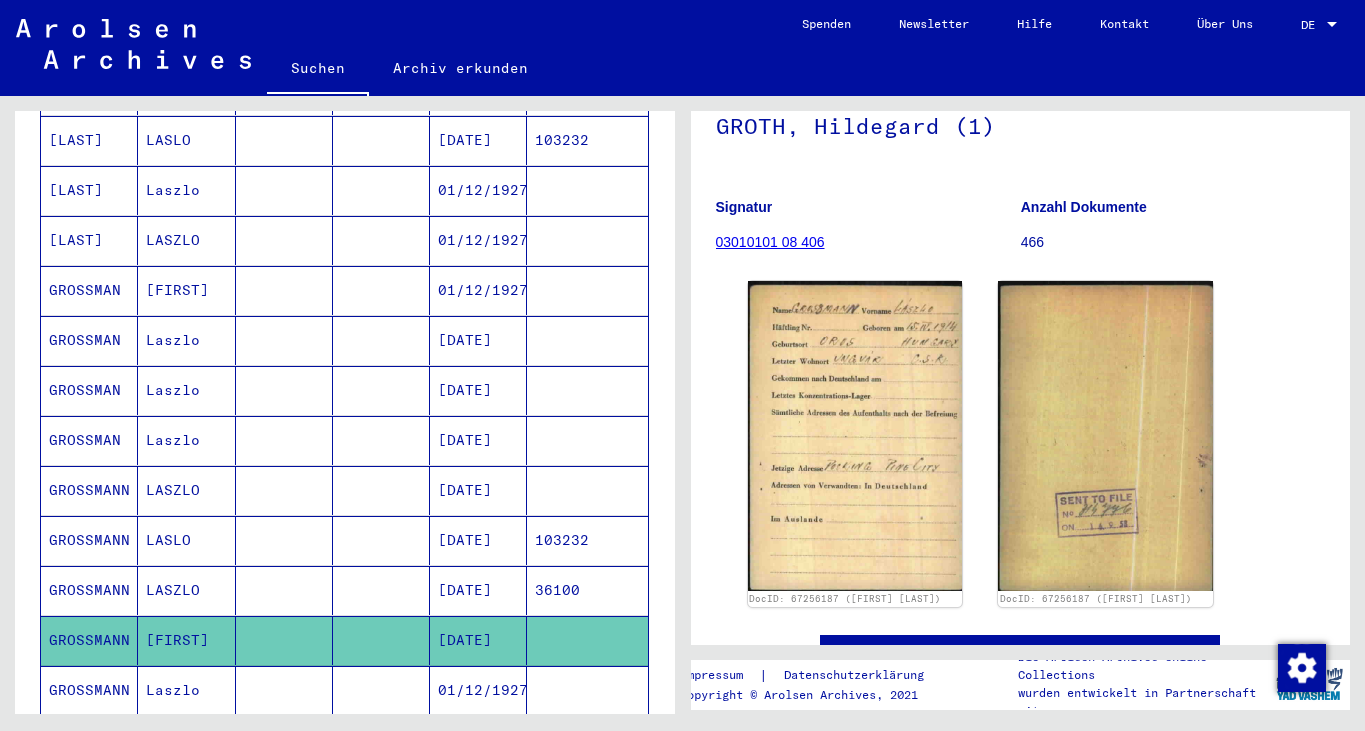 click on "GROSSMANN" at bounding box center [89, 740] 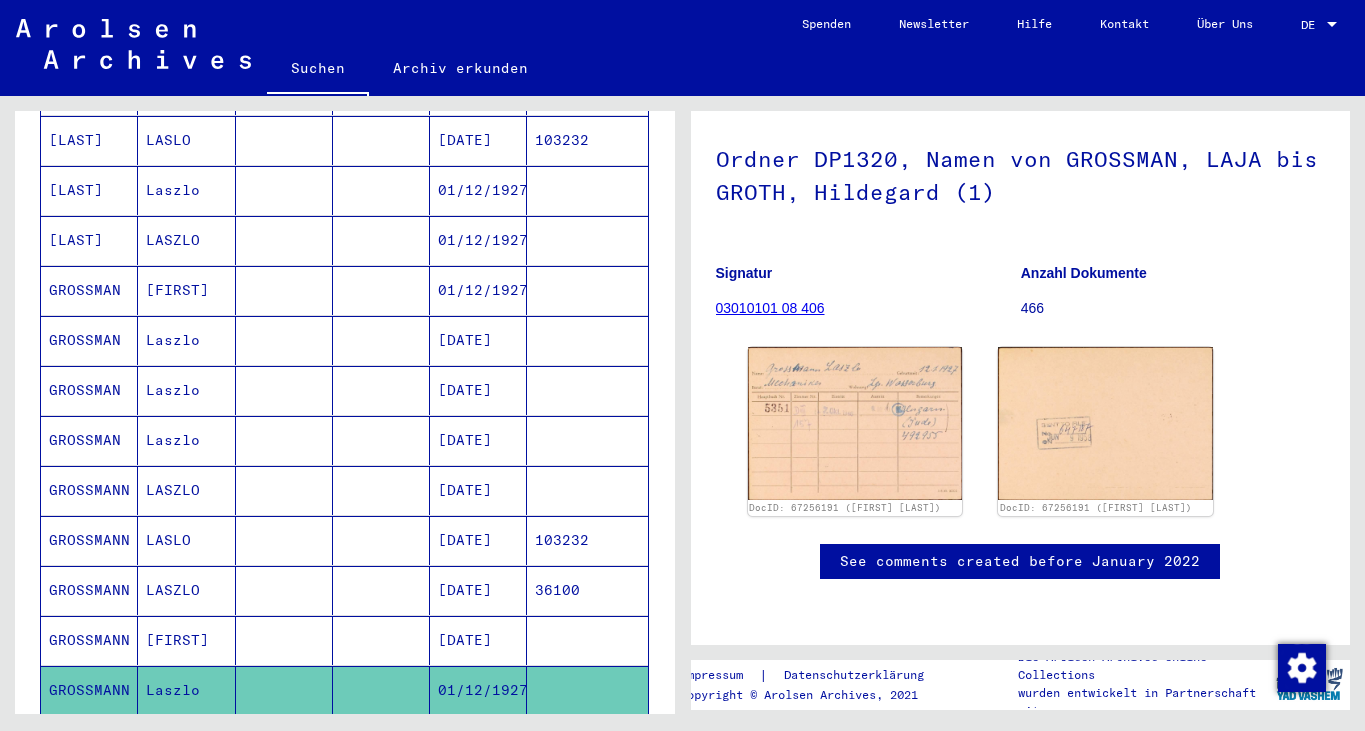click on "3 Registrierungen und Akten von Displaced Persons, Kindern und Vermissten   /   3.1 Aufenthalts- und Emigrationsnachweise   /   3.1.1 Registrierung und Betreuung von DPs innerhalb und außerhalb von Lagern   /   3.1.1.1 Nachkriegszeitkartei   /   Nachkriegszeitkartei (A-Z)   /   Namen in der "phonetischen" Sortierung ab G   /  Ordner DP1320, Namen von [LAST], [FIRST] bis [LAST], [FIRST] (1)  Signatur 03010101 08 406 Anzahl Dokumente 466 DocID: 67256191 ([FIRST] [LAST]) DocID: 67256191 ([FIRST] [LAST]) See comments created before January 2022" 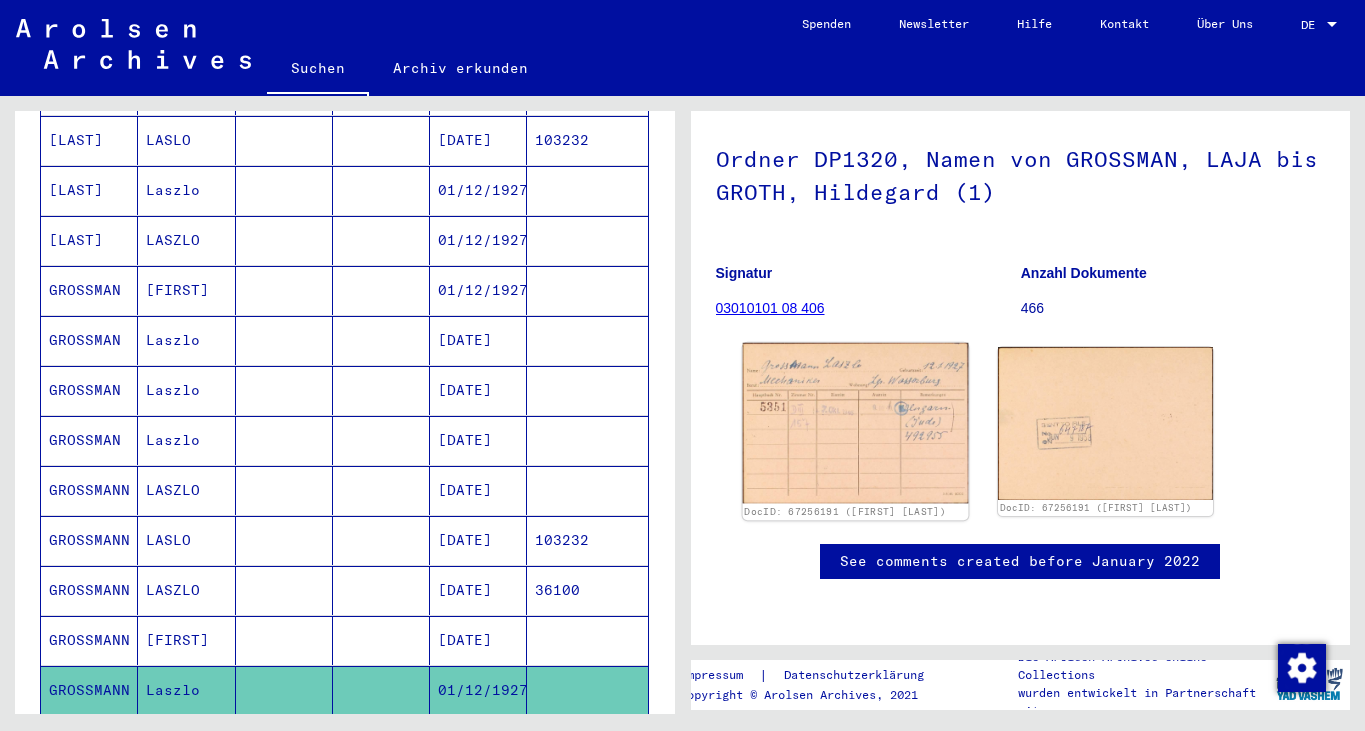 click 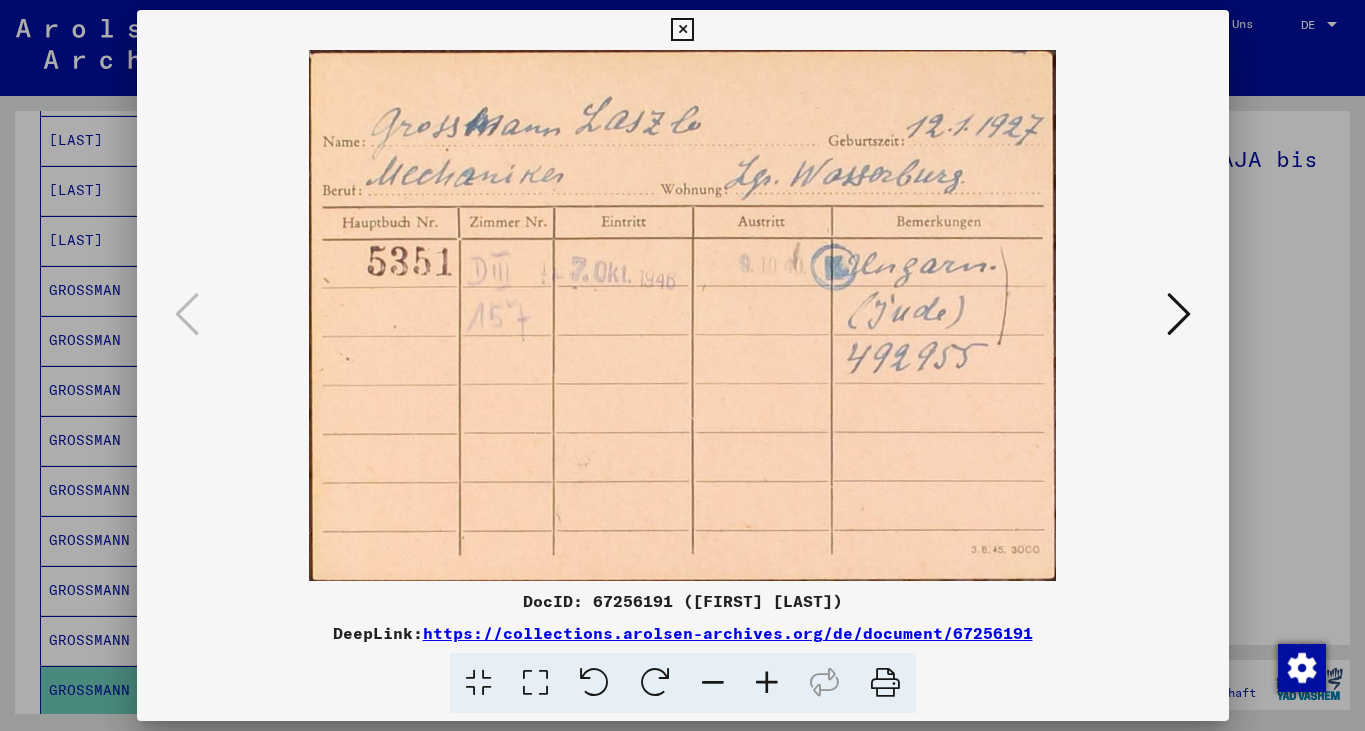 click at bounding box center (682, 30) 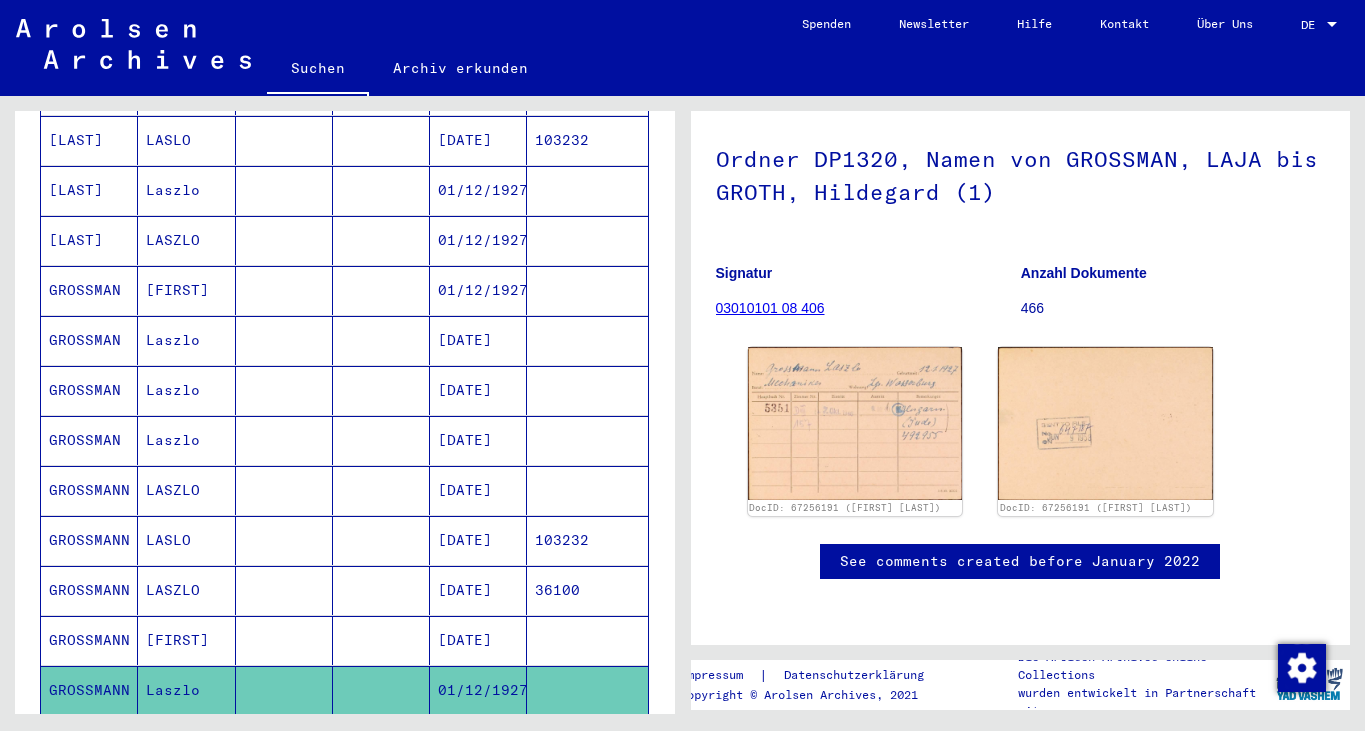 click on "GROSSMANN" at bounding box center (89, 790) 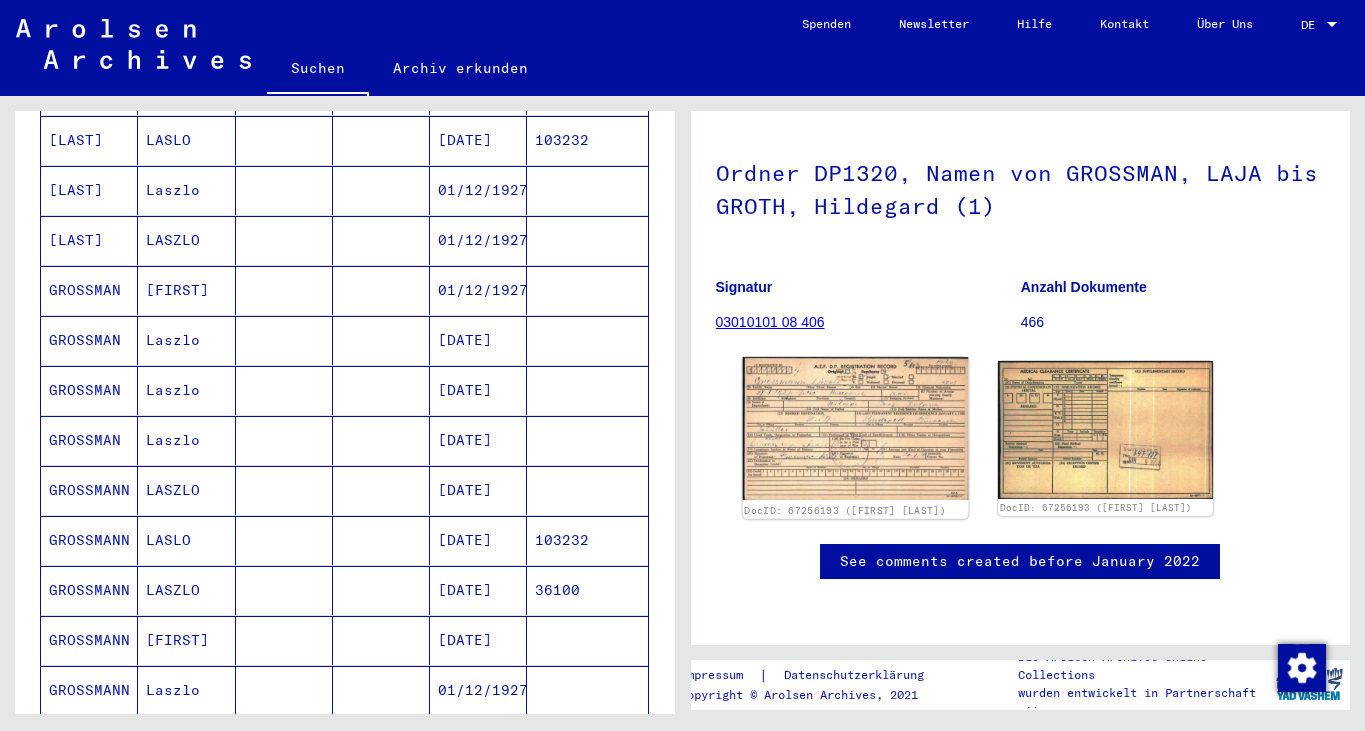 click 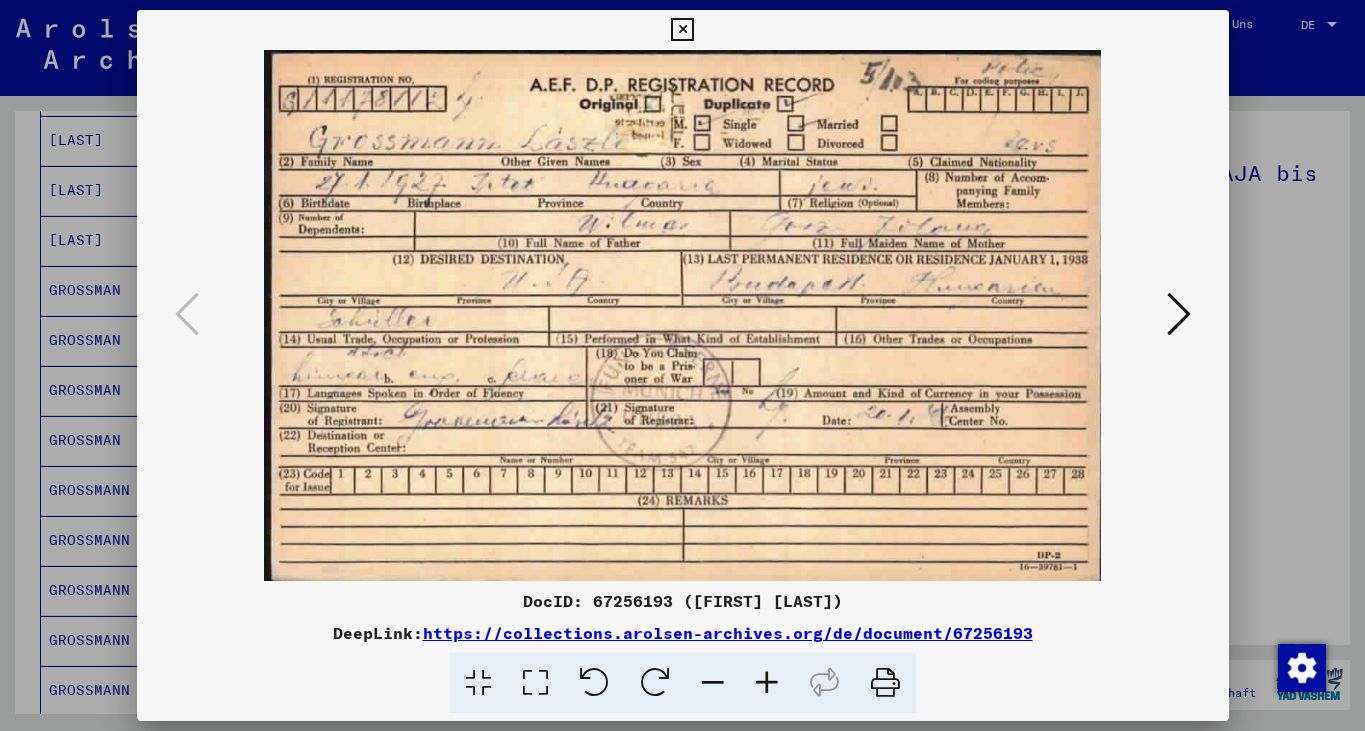 click at bounding box center (1179, 314) 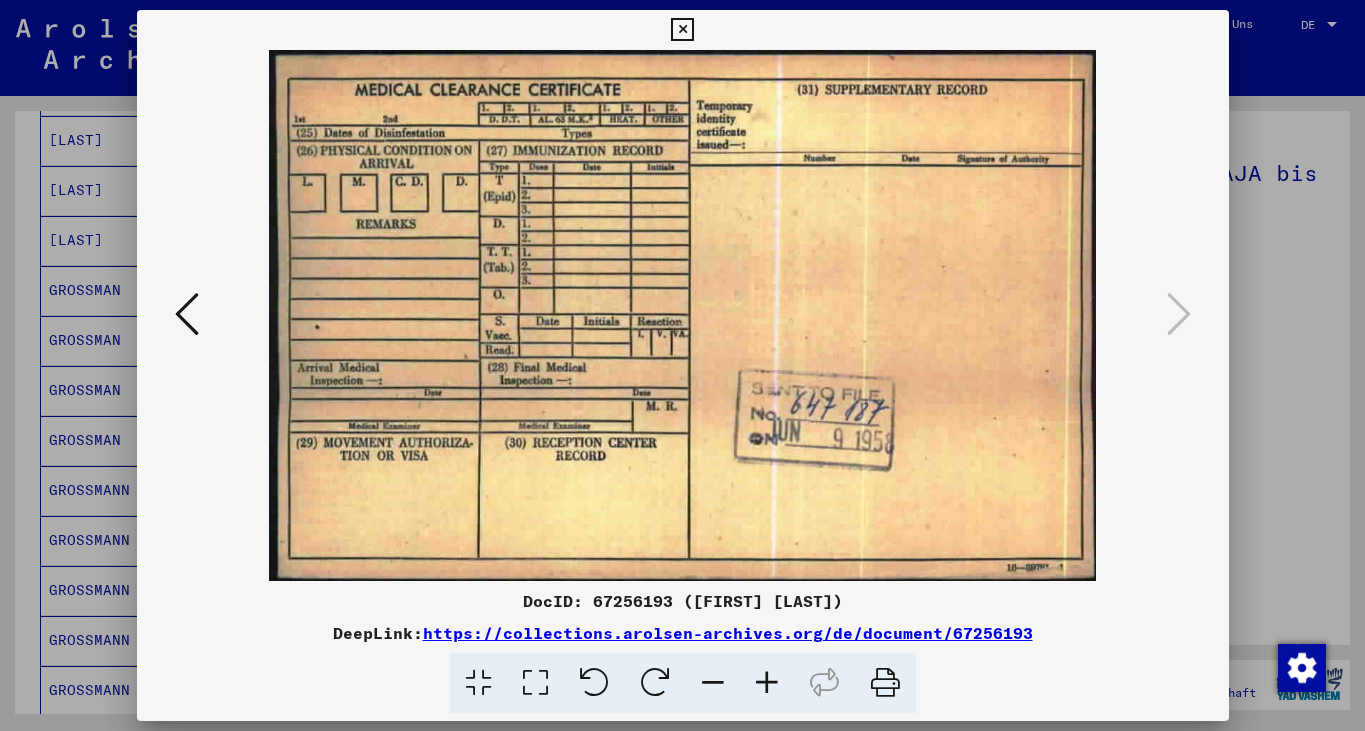 click at bounding box center [682, 30] 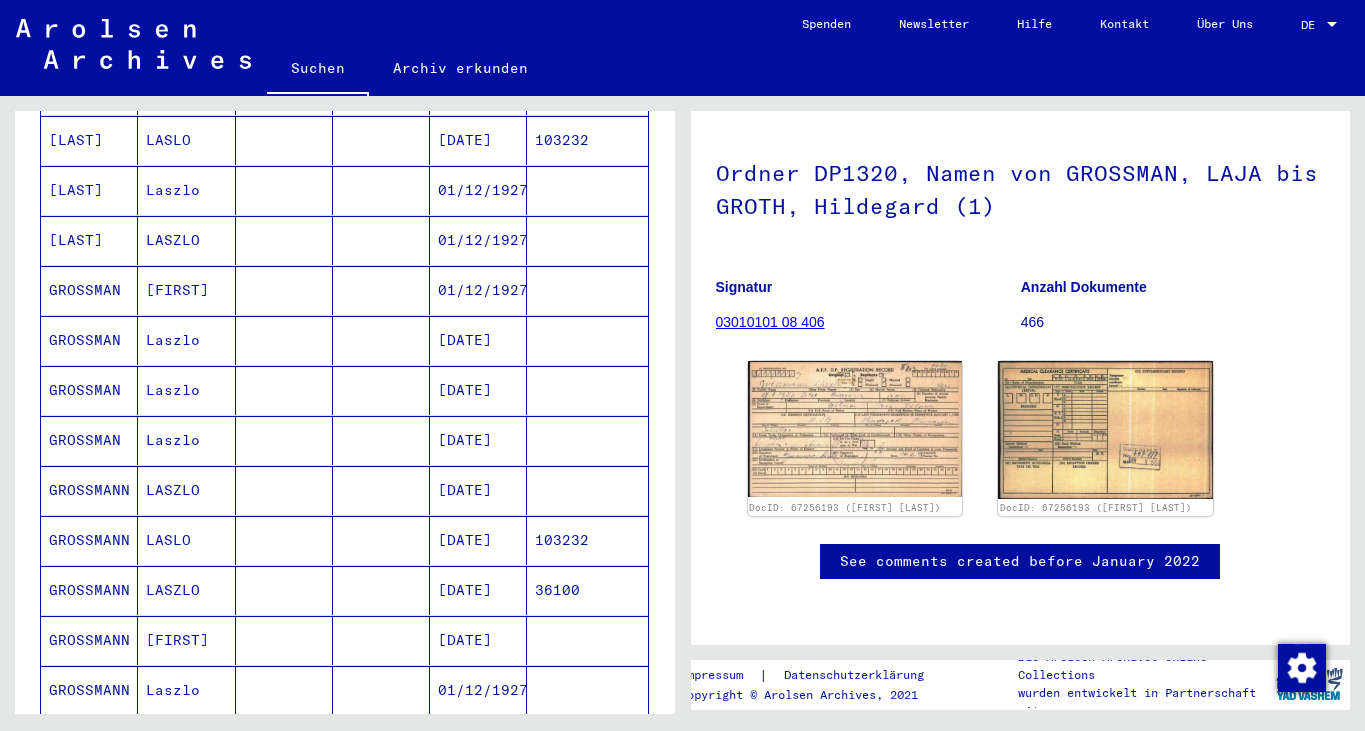click on "GROSSMANN" at bounding box center [89, 840] 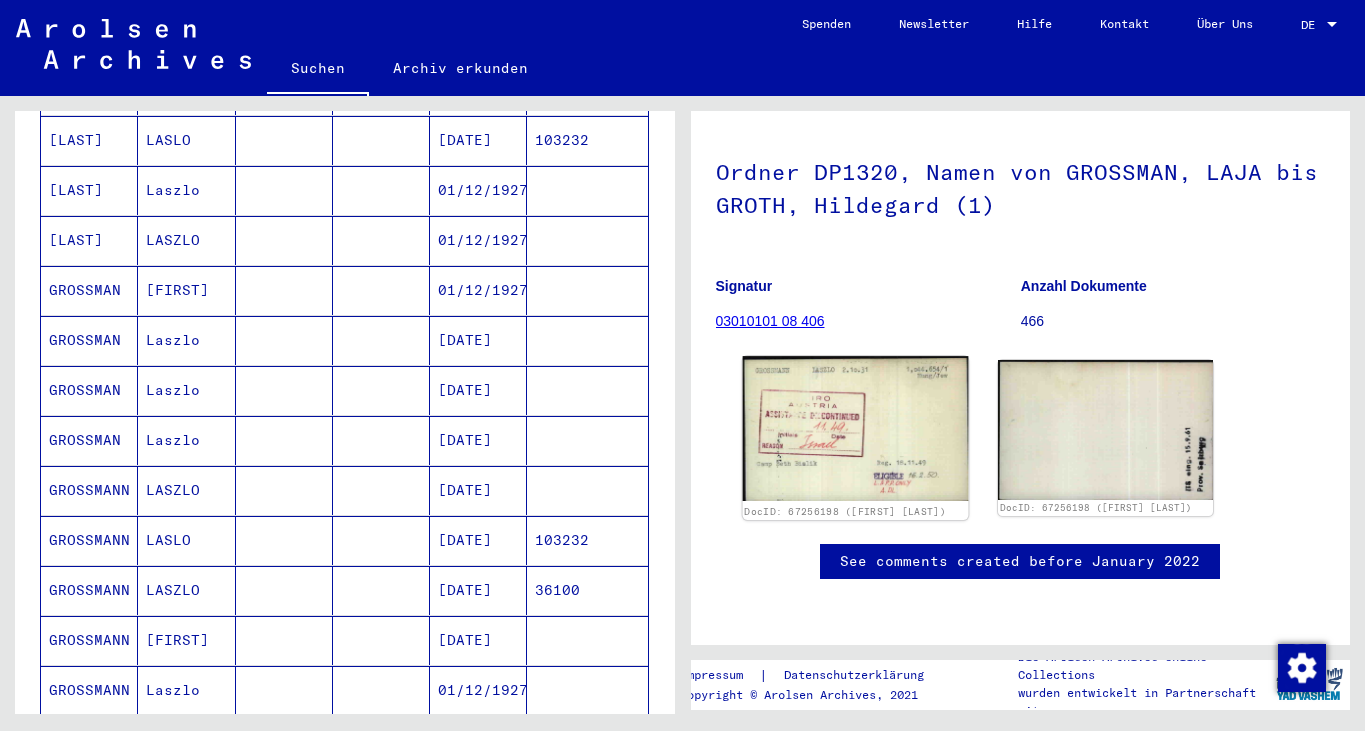 click 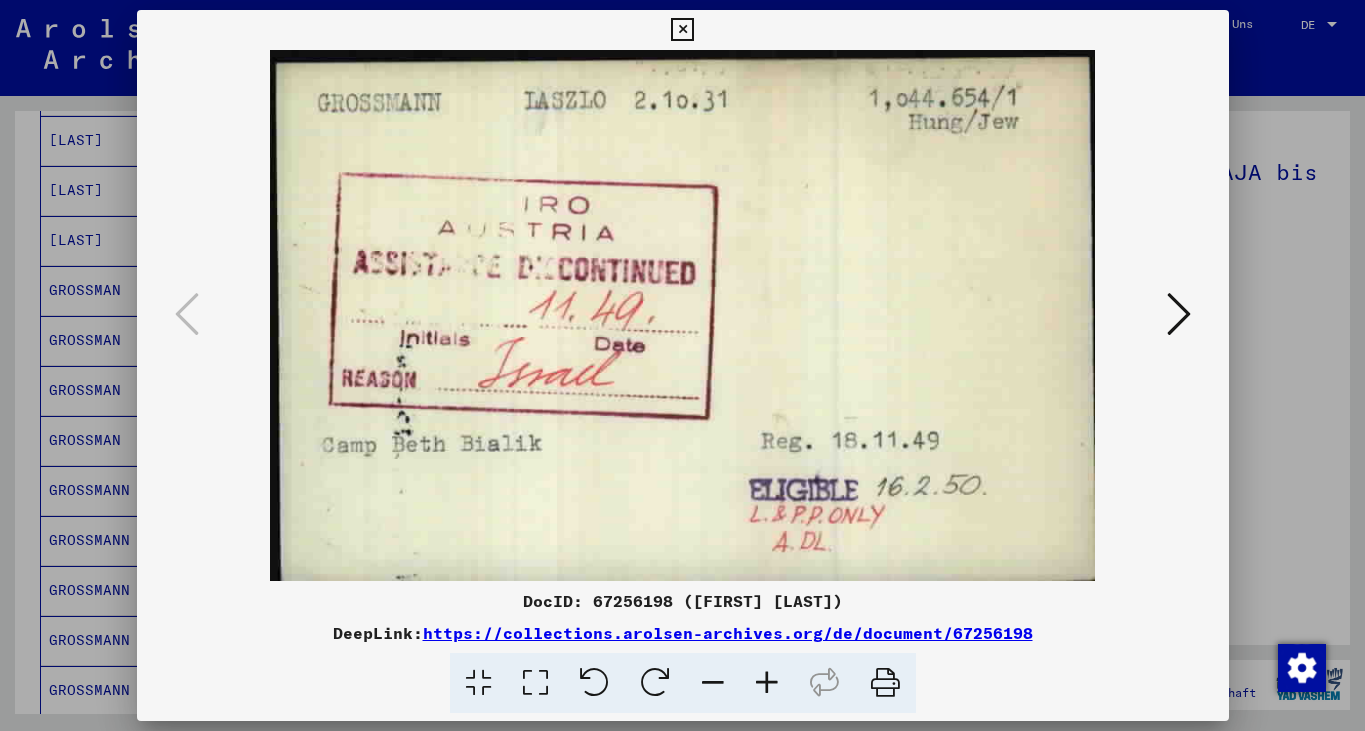 click at bounding box center [682, 30] 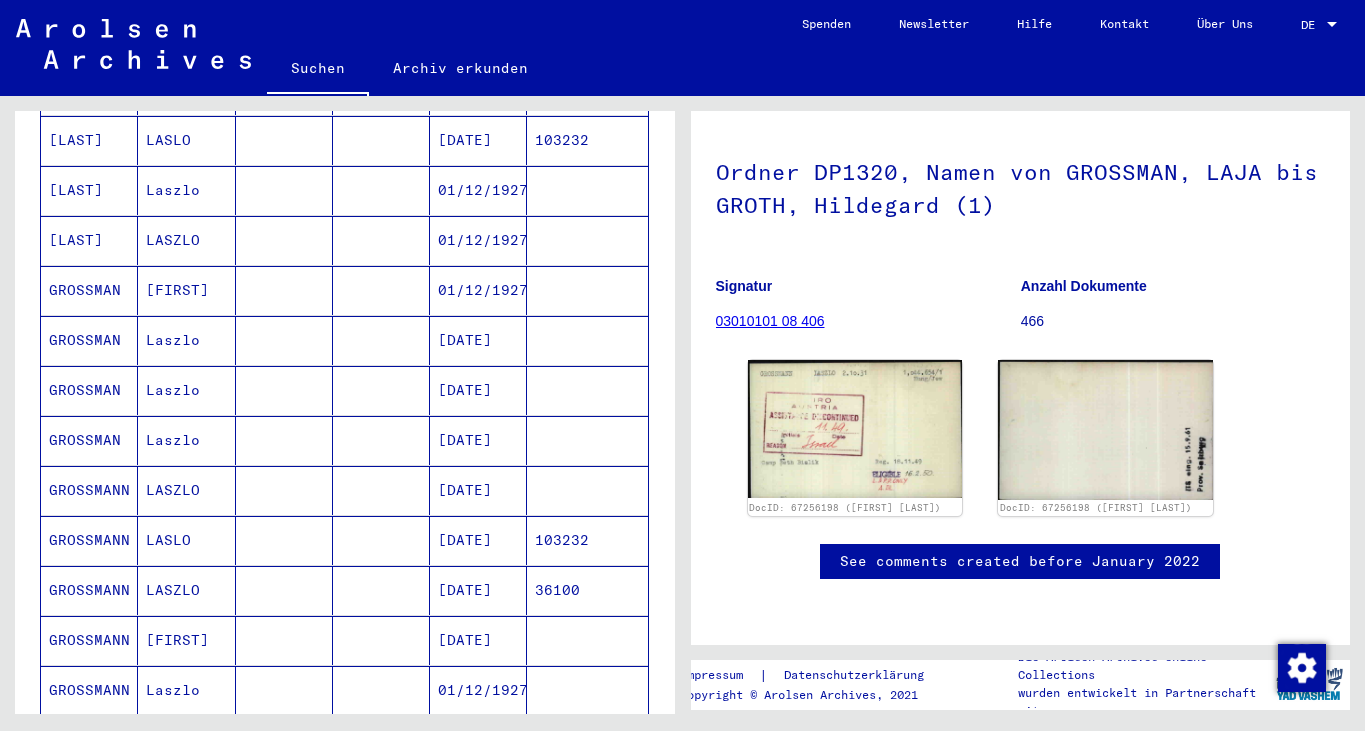 click on "GROSSMANN" at bounding box center [89, 890] 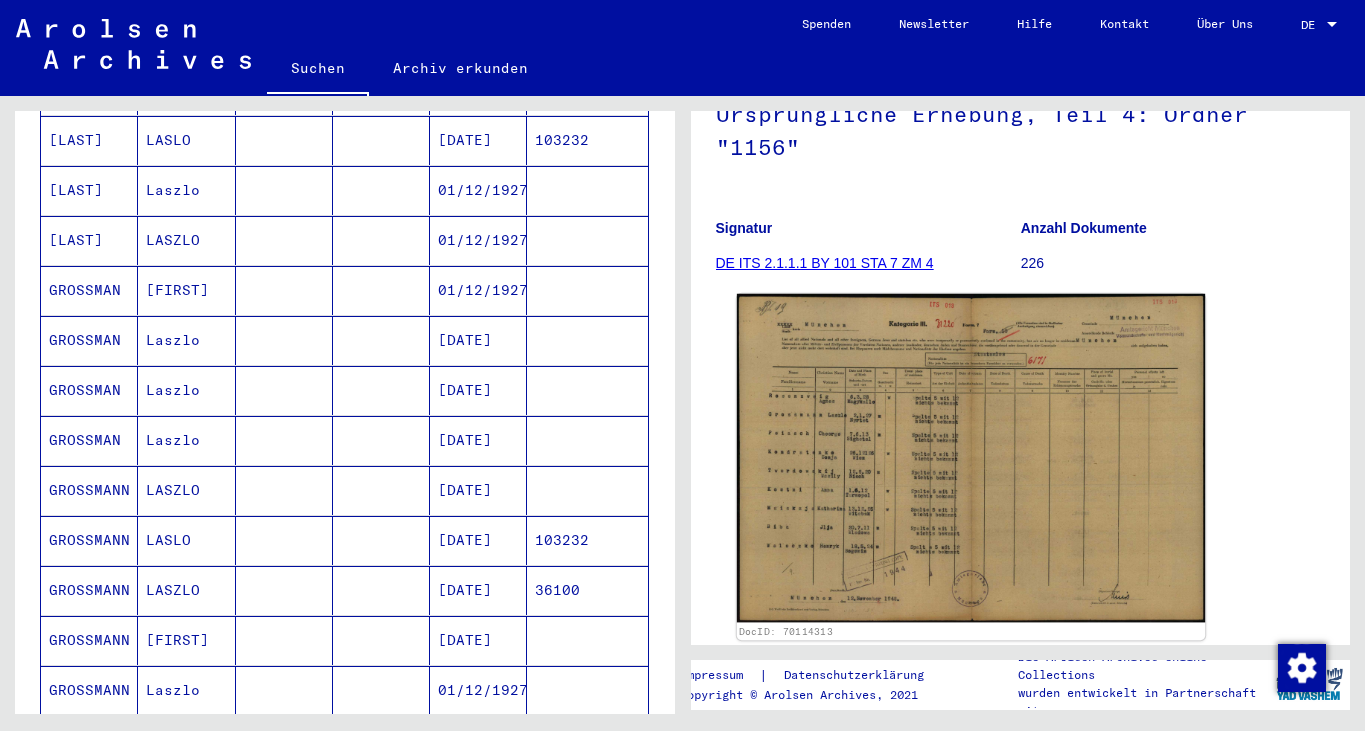 click 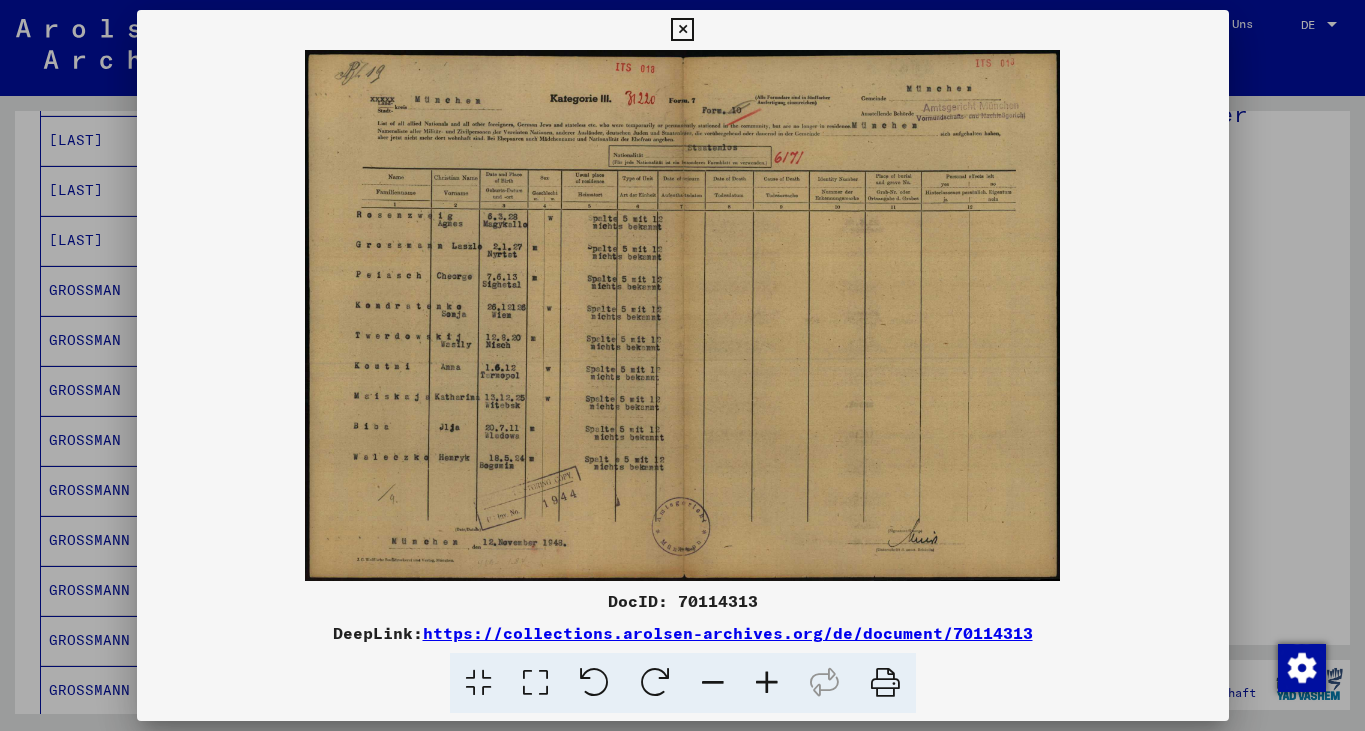 click at bounding box center [682, 30] 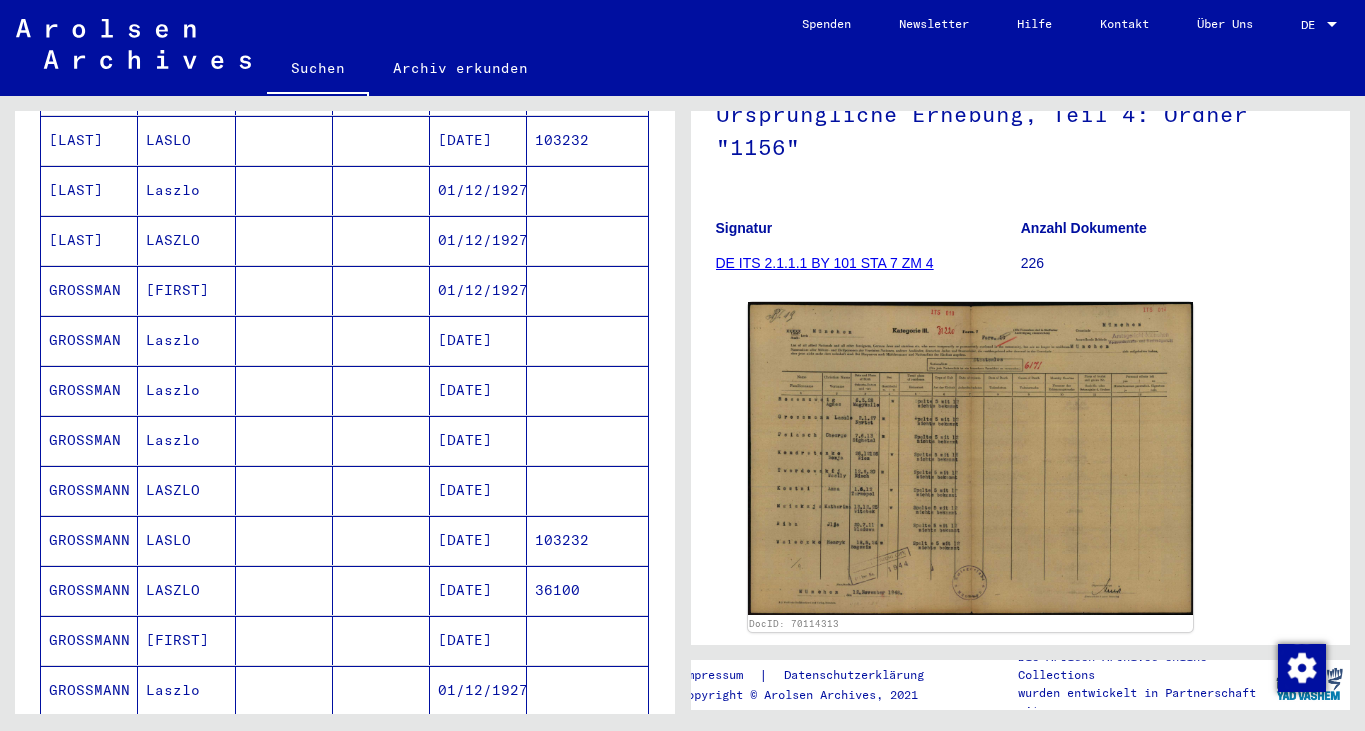 click on "GROSSMANN" at bounding box center [89, 940] 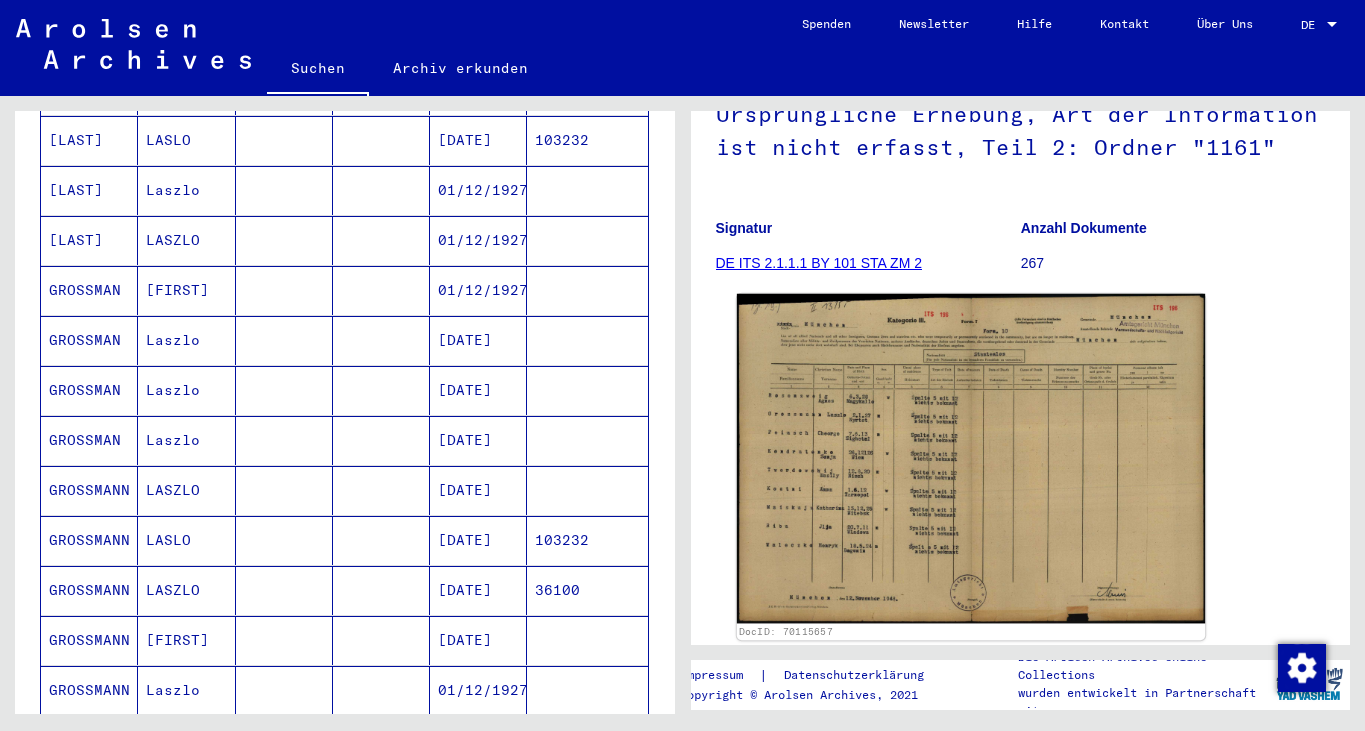 click 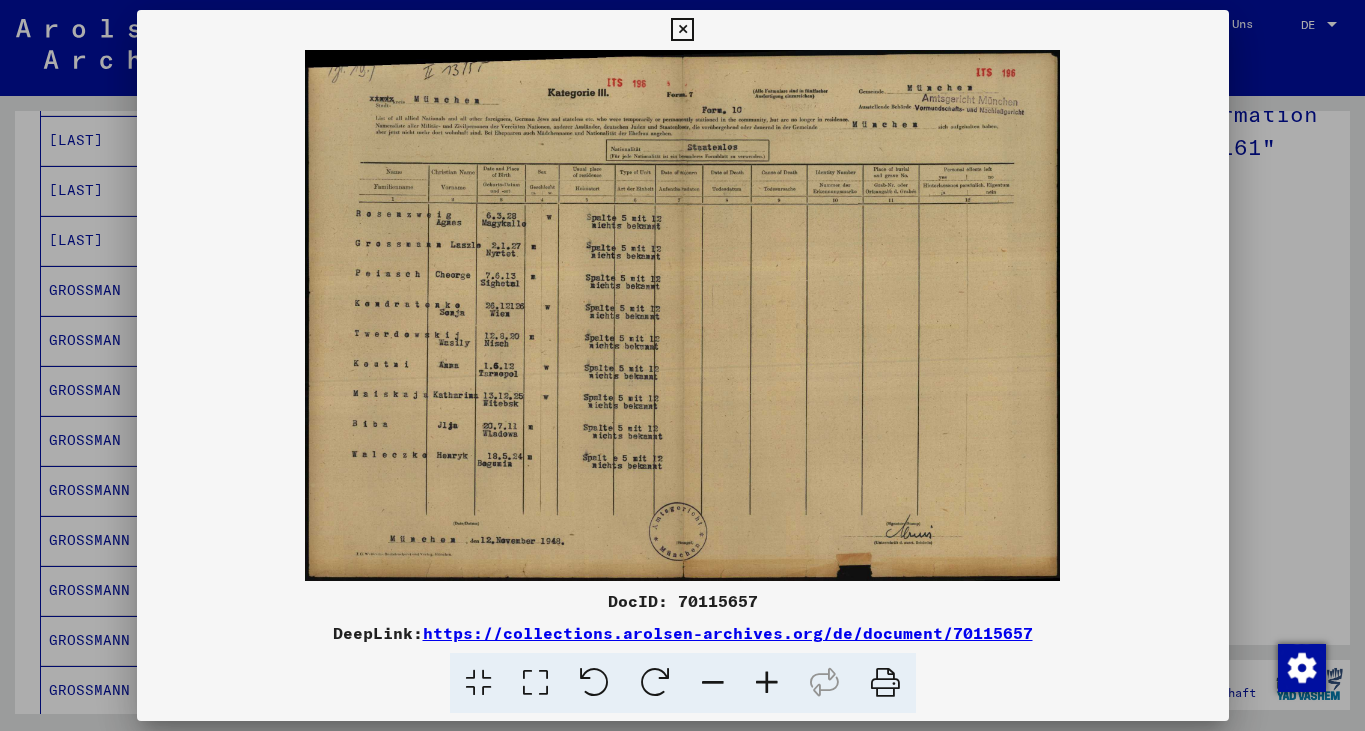 click at bounding box center (682, 30) 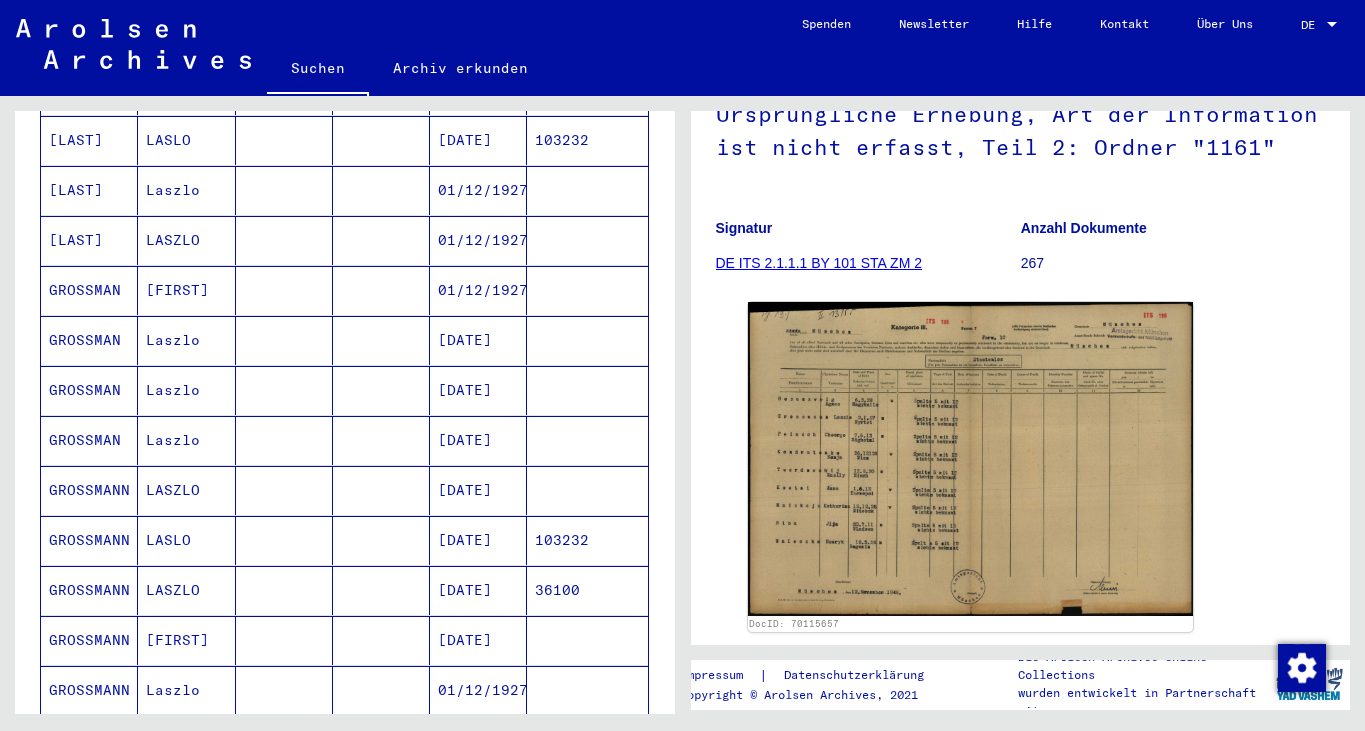 click on "Nachname   Vorname   Geburtsname   Geburt‎   Geburtsdatum   Prisoner #   [LAST]   [FIRST]               [LAST]   [FIRST]         [DATE]   103232   [LAST]   [FIRST]         [DATE]   [LAST]   [FIRST]         [DATE]      [LAST]   [FIRST]         [DATE]      [LAST]   [FIRST]         [DATE]      [LAST]   [FIRST]         [DATE]      [LAST]   [FIRST]         [DATE]      [LAST]   [FIRST]         [DATE]      [LAST]   [FIRST]         [DATE]   103232   [LAST]   [FIRST]         [DATE]   36100   [LAST]   [FIRST]         [DATE]      [LAST]   [FIRST]         [DATE]      [LAST]   [FIRST]         [DATE]      [LAST]   [FIRST]         [DATE]      [LAST]   [FIRST]         [DATE]      [LAST]   [FIRST]         [DATE]      [LAST]   [FIRST]         [DATE]      [LAST]   [FIRST]         [DATE]      [LAST]   [FIRST]   [CITY]   [DATE]      [LAST]   [FIRST]" at bounding box center [345, 728] 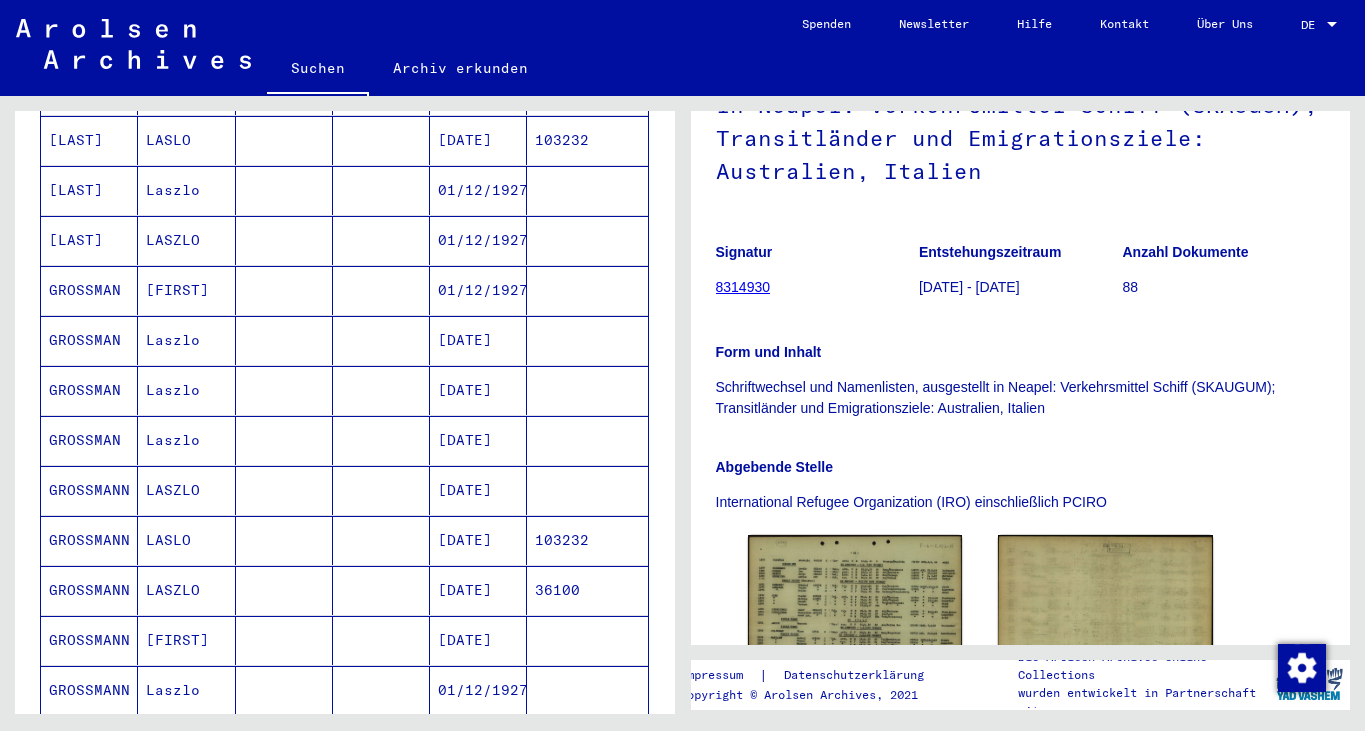 click on "3 Registrierungen und Akten von Displaced Persons, Kindern und Vermissten   /   3.1 Aufenthalts- und Emigrationsnachweise   /   3.1.3 Emigrationen   /   3.1.3.2 Passagierlisten und sonstige Zusammenstellungen über emigrierte Personen   /   3.1.3.2 EU Registrierungen und Emigration überwiegend aus anderen europäischen Ländern   /   3.1.3.2 EU I Zeitraum 1946 - 1952 (hauptsächlich IRO-Unterstützung)   /  Schriftwechsel und Namenlisten, ausgestellt in Neapel: Verkehrsmittel Schiff (SKAUGUM); Transitländer und Emigrationsziele: Australien, Italien  Signatur 8314930 Entstehungszeitraum 1949-11-02 - 1949-11-02 Anzahl Dokumente 88 Form und Inhalt Schriftwechsel und Namenlisten, ausgestellt in Neapel: Verkehrsmittel Schiff (SKAUGUM); Transitländer und Emigrationsziele: Australien, Italien Abgebende Stelle International Refugee Organization (IRO) einschließlich PCIRO DocID: 81765665 DocID: 81765665 See comments created before January 2022" 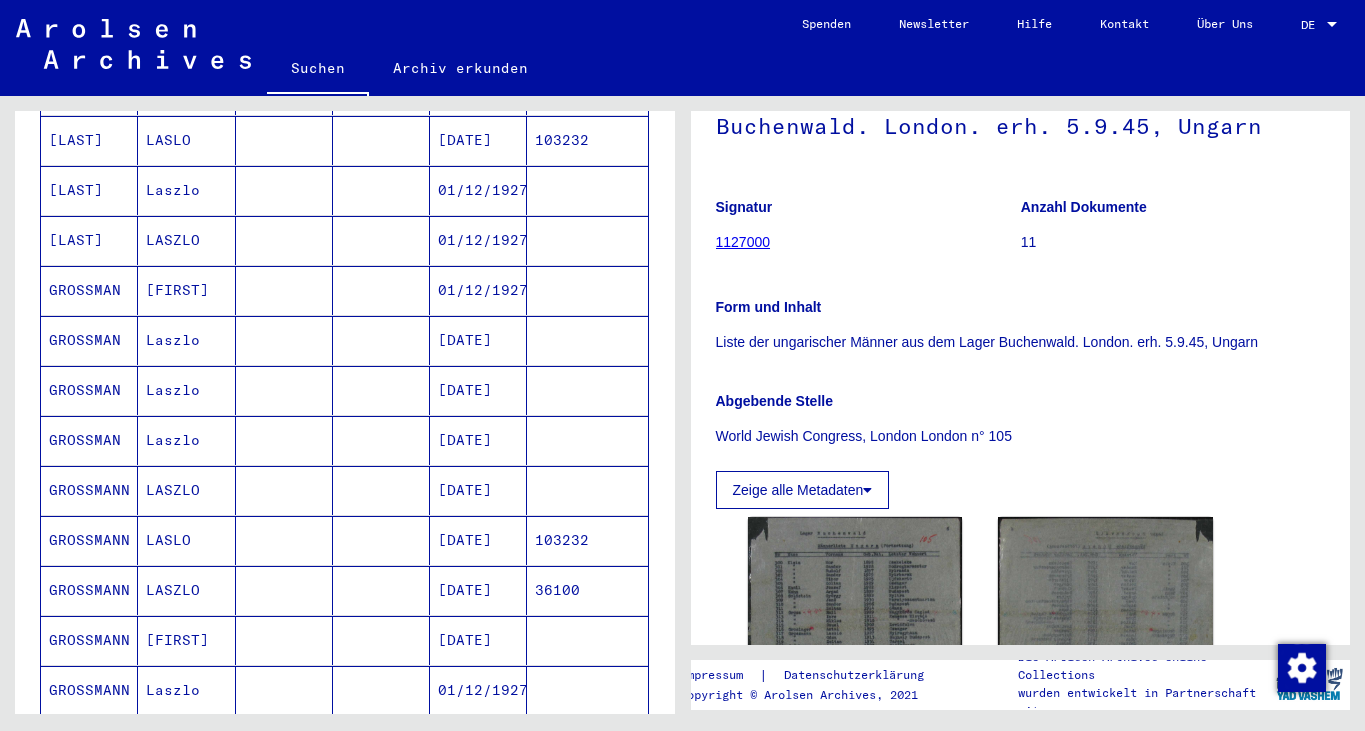 click on "3 Registrierungen und Akten von Displaced Persons, Kindern und Vermissten   /   3.1 Aufenthalts- und Emigrationsnachweise   /   3.1.1 Registrierung und Betreuung von DPs innerhalb und außerhalb von Lagern   /   3.1.1.2 Listenmäßige Erfassung von DPs in DP-Lagern   /  Liste der ungarischer Männer aus dem Lager Buchenwald. London. erh. 5.9.45, Ungarn  Signatur 1127000 Anzahl Dokumente 11 Form und Inhalt Liste der ungarischer Männer aus dem Lager Buchenwald. London. erh. 5.9.45, Ungarn Abgebende Stelle World Jewish Congress, London London n° 105 Zeige alle Metadaten  DocID: 81972953 DocID: 81972953 See comments created before January 2022" 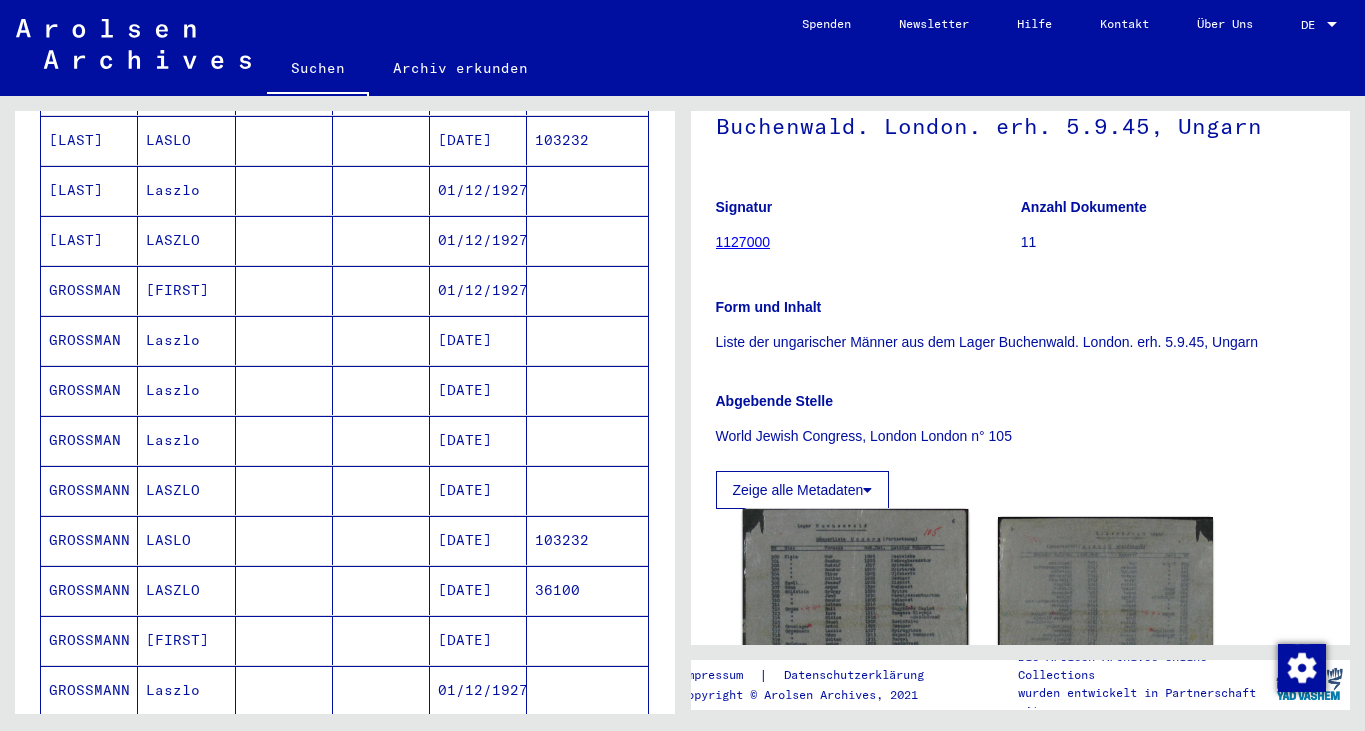 click 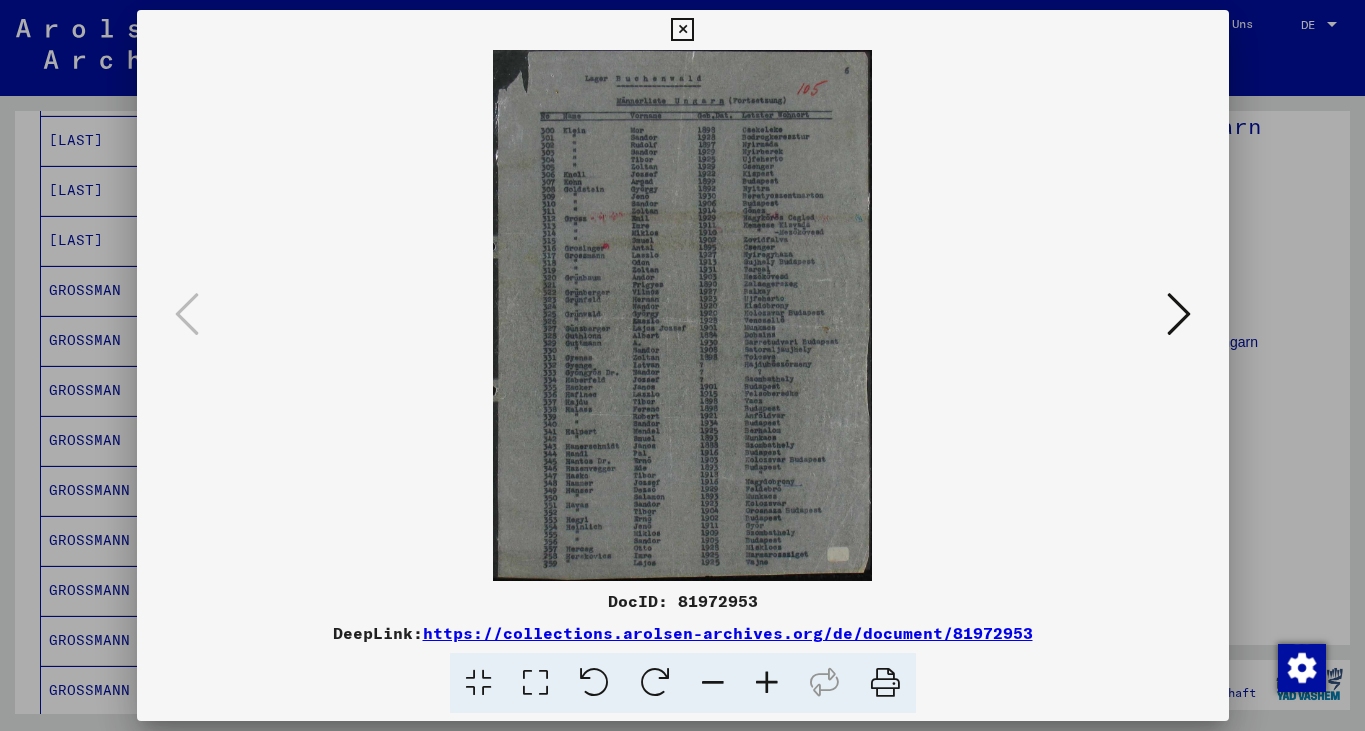 type 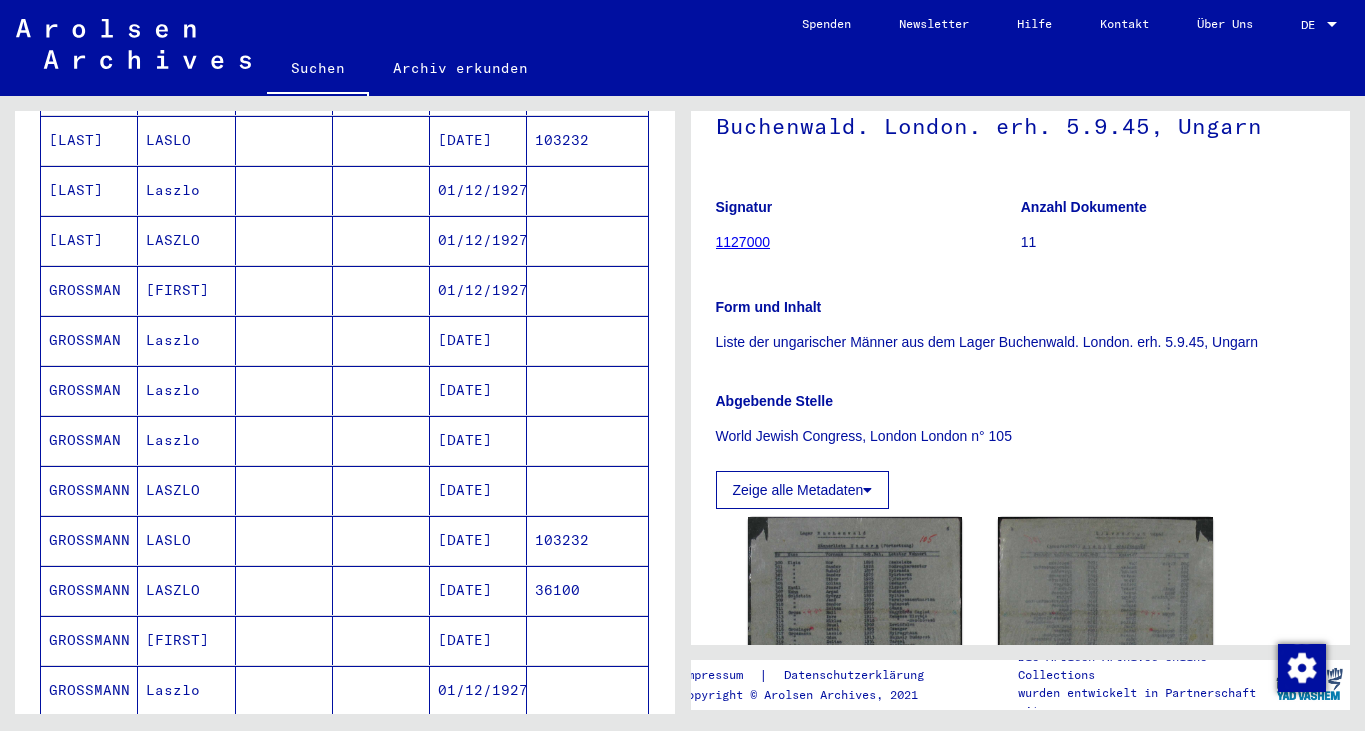 click on "GROSSMANN" at bounding box center (89, 1290) 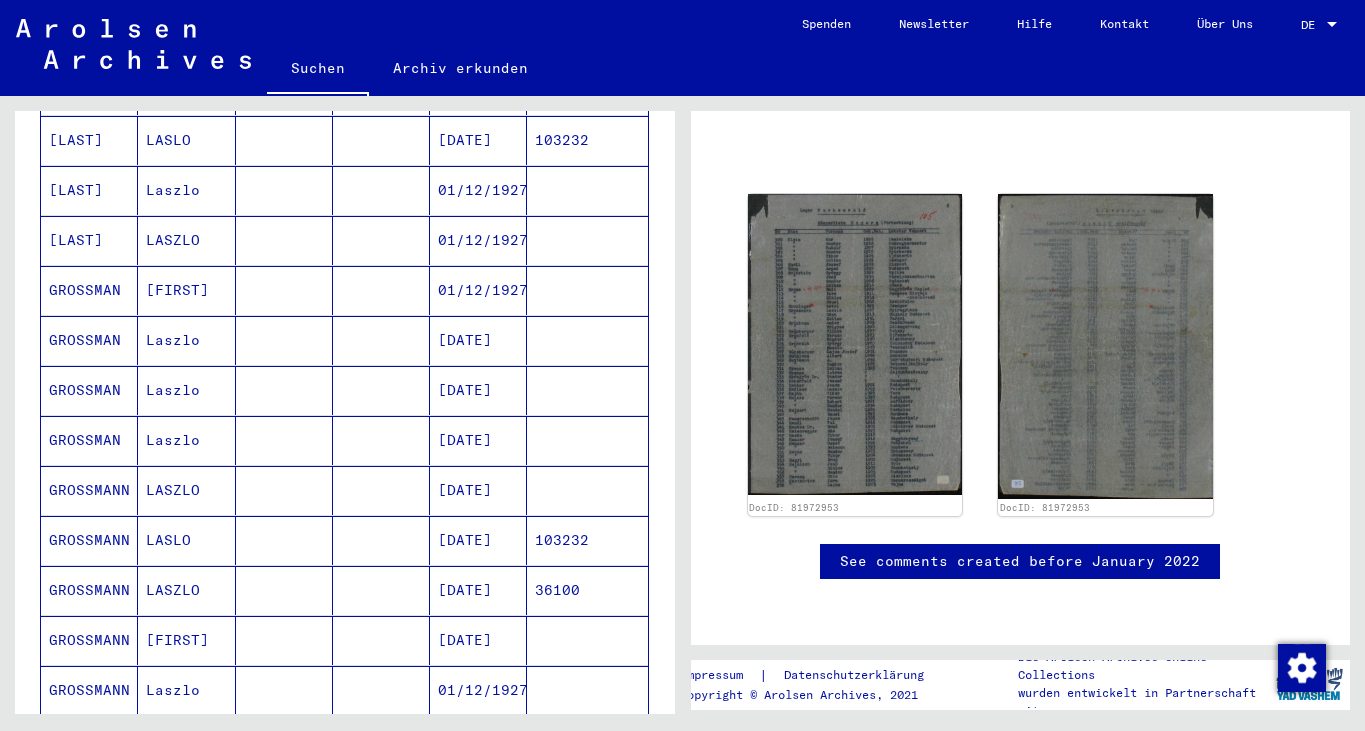 click on "GROSZMAN" 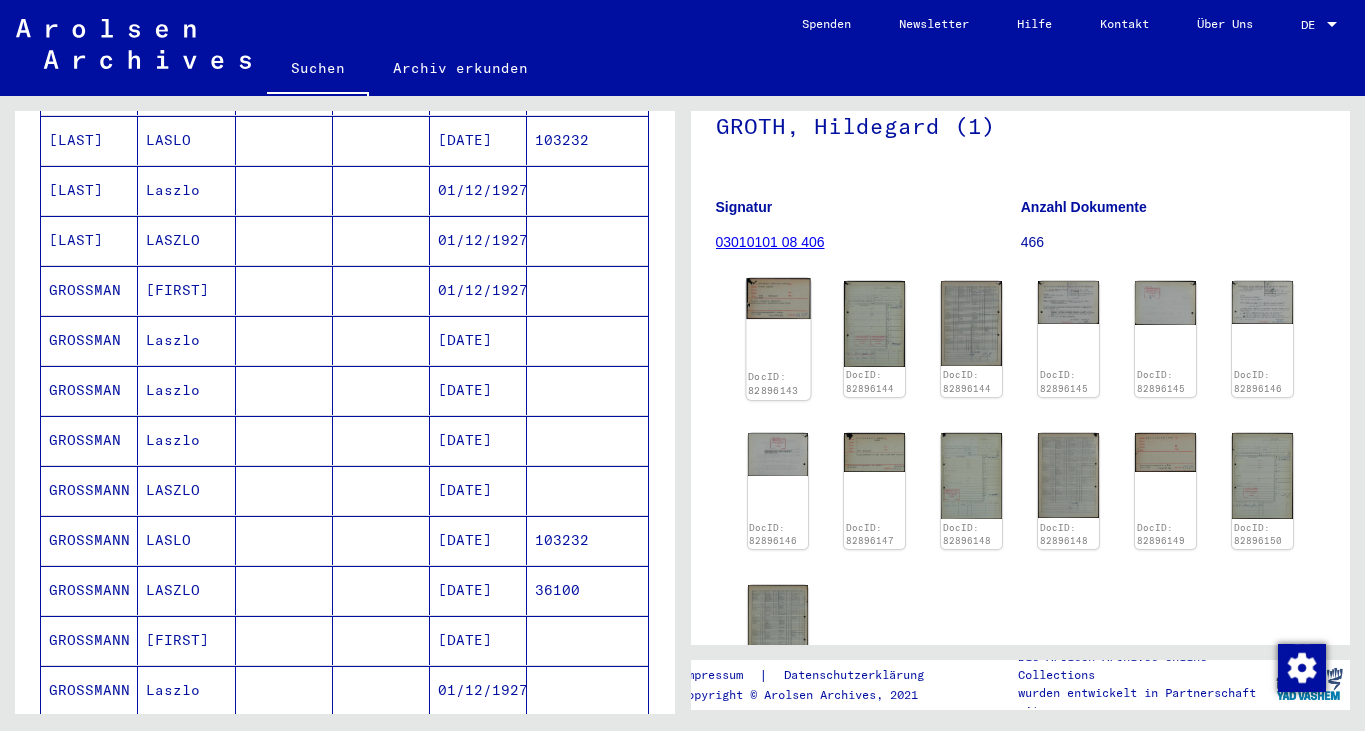 click 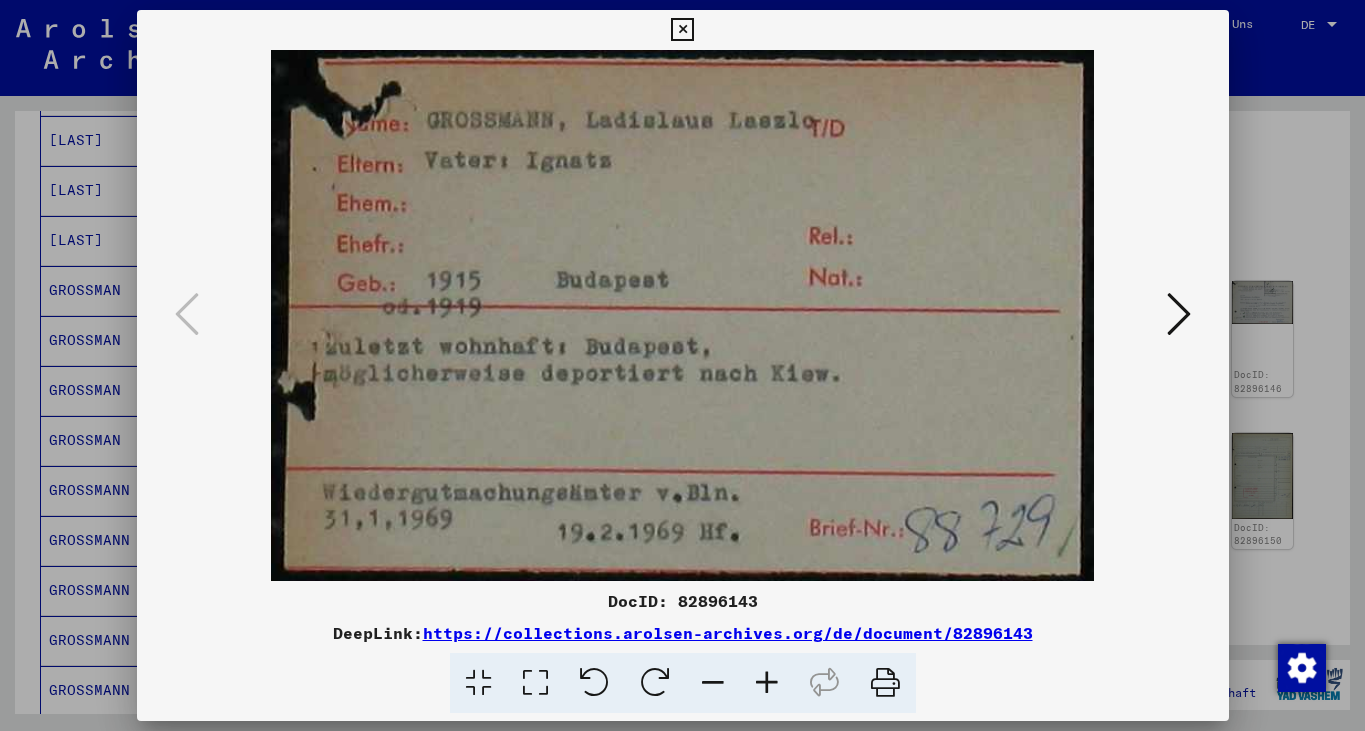 click at bounding box center [1179, 314] 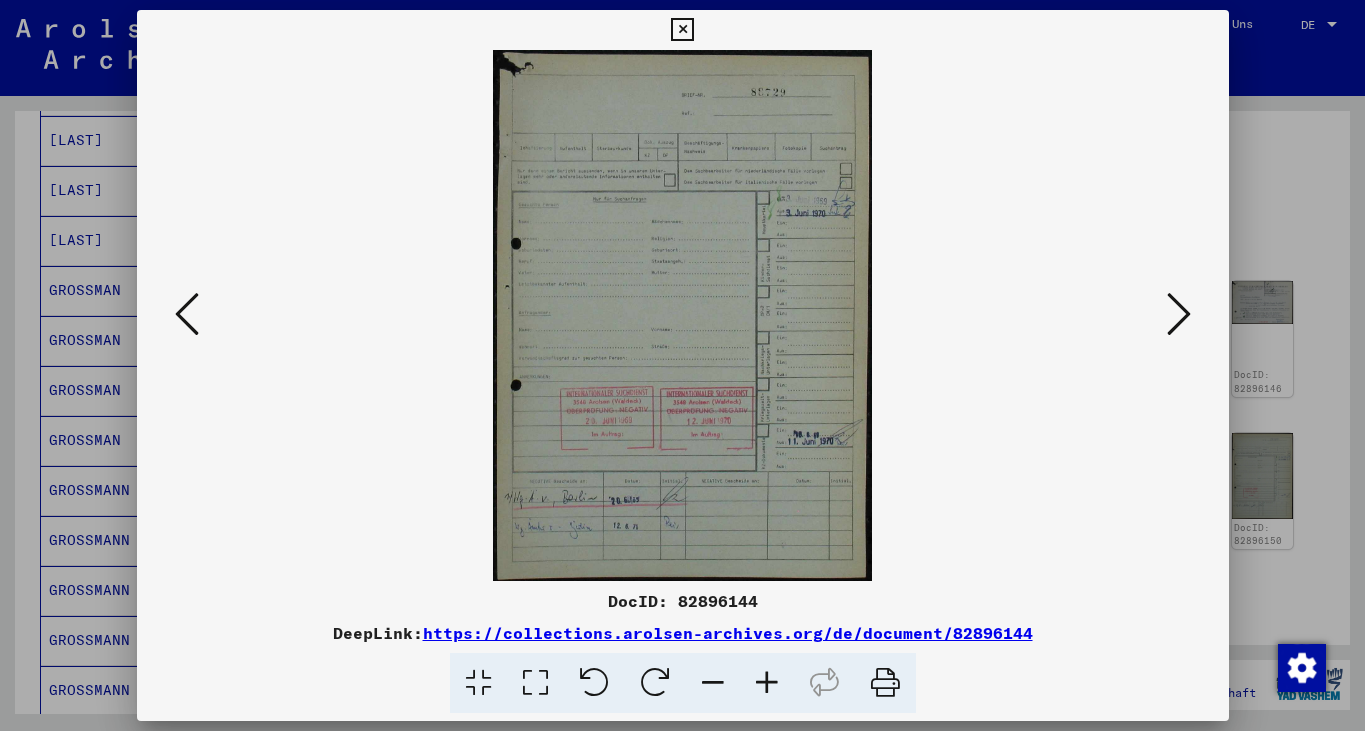 click at bounding box center [1179, 314] 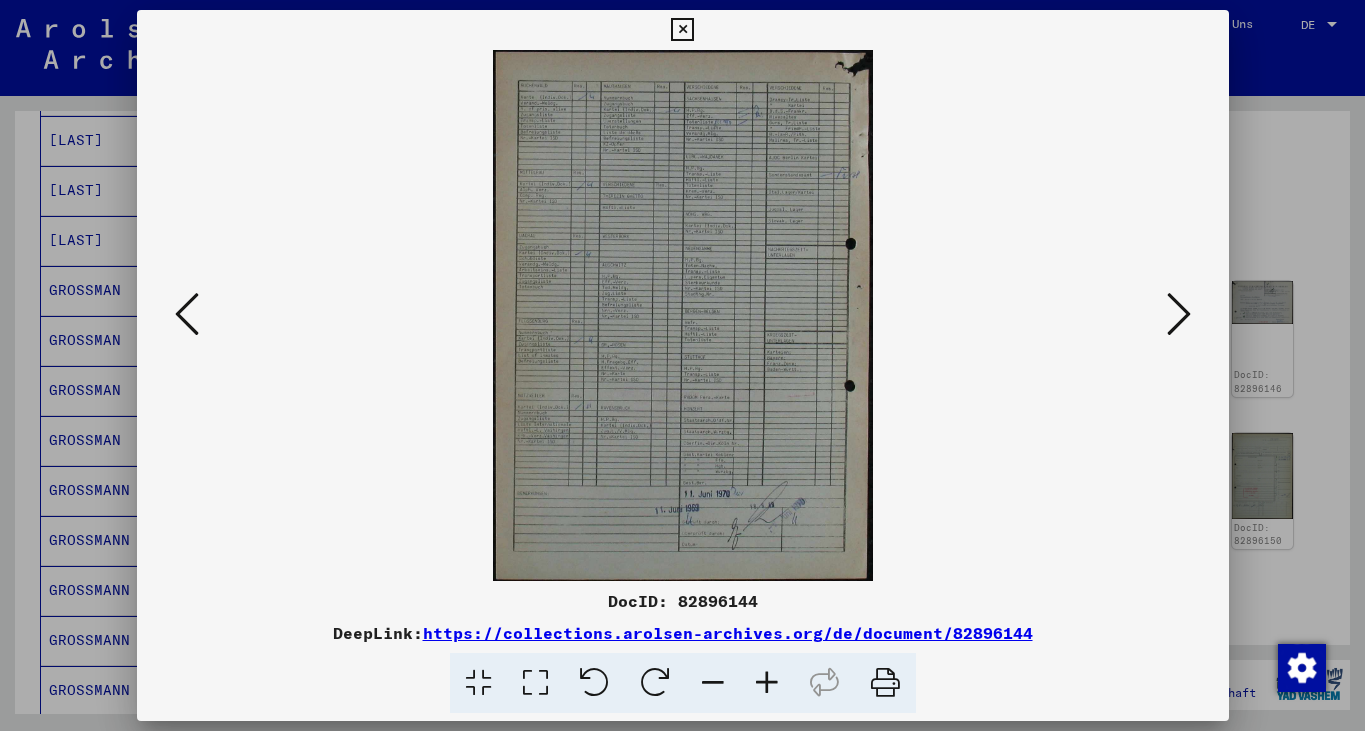 click at bounding box center [1179, 314] 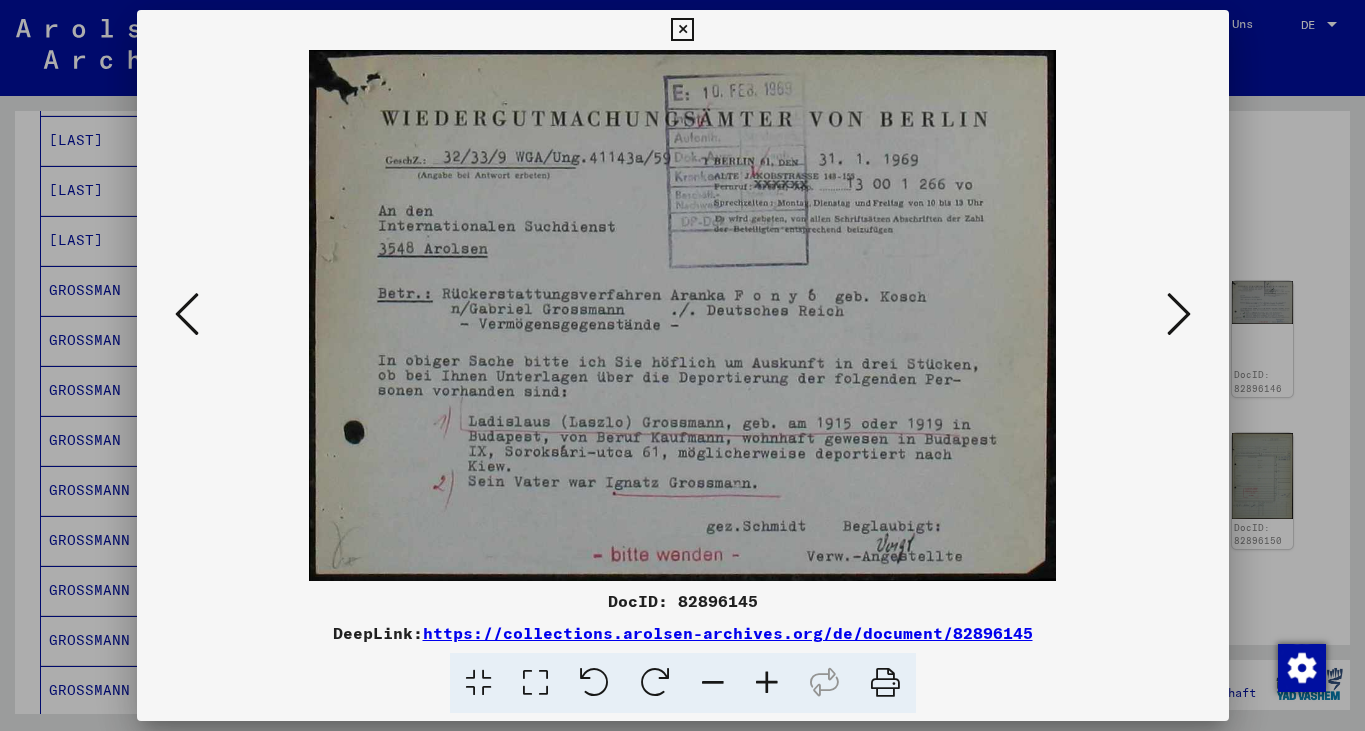 click at bounding box center [1179, 314] 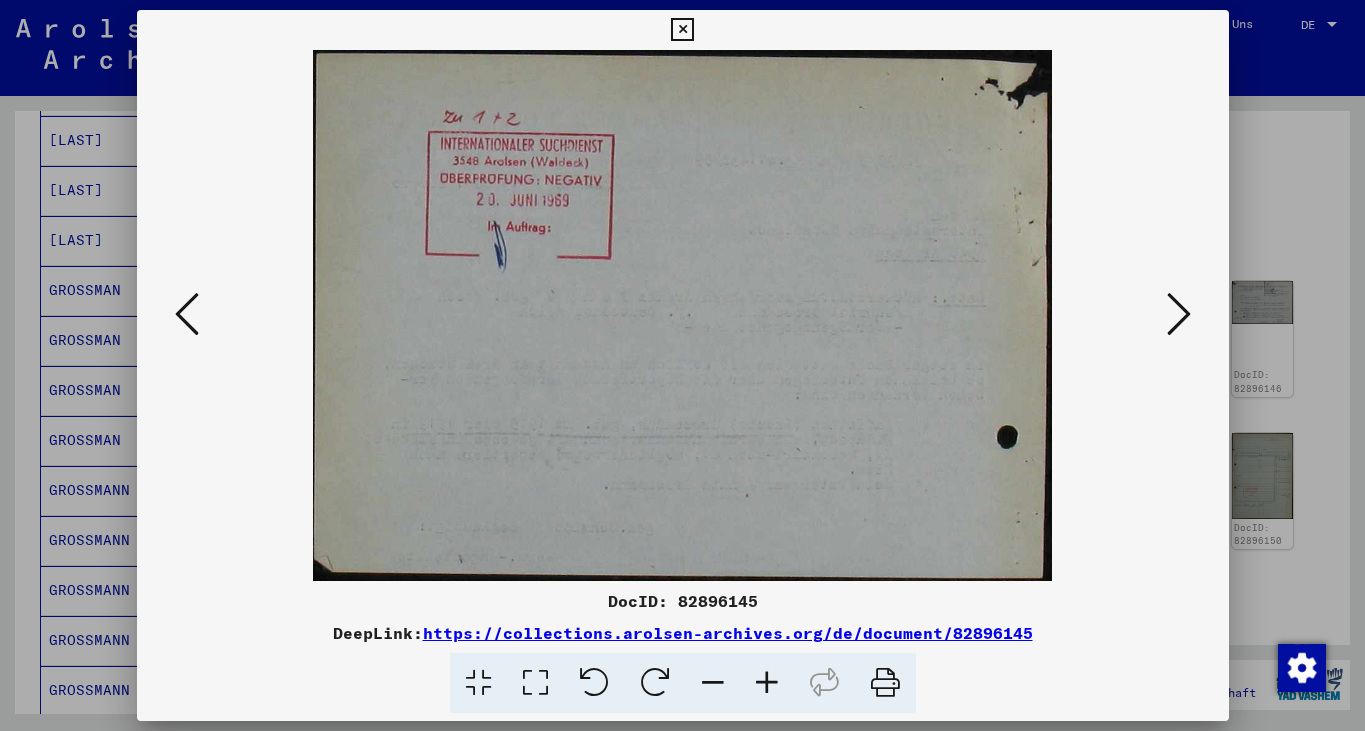 click at bounding box center [1179, 314] 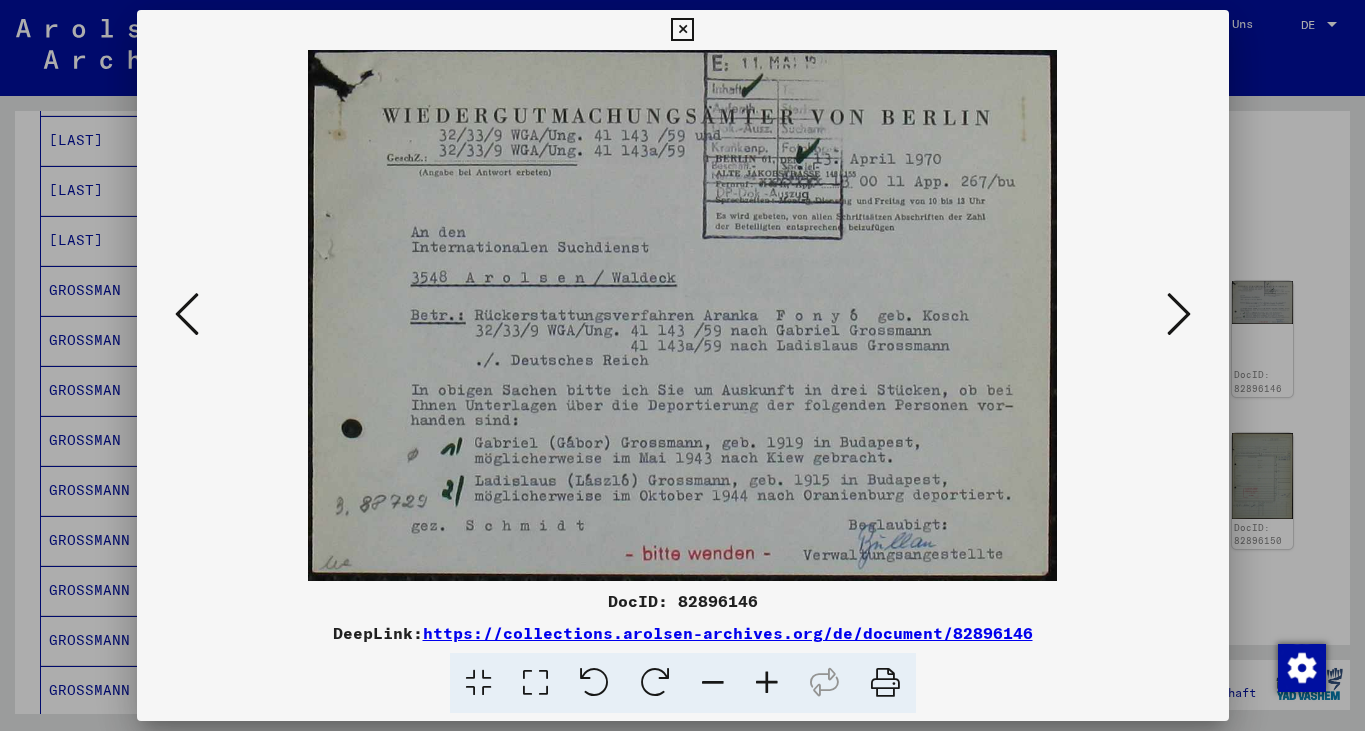 click at bounding box center (1179, 314) 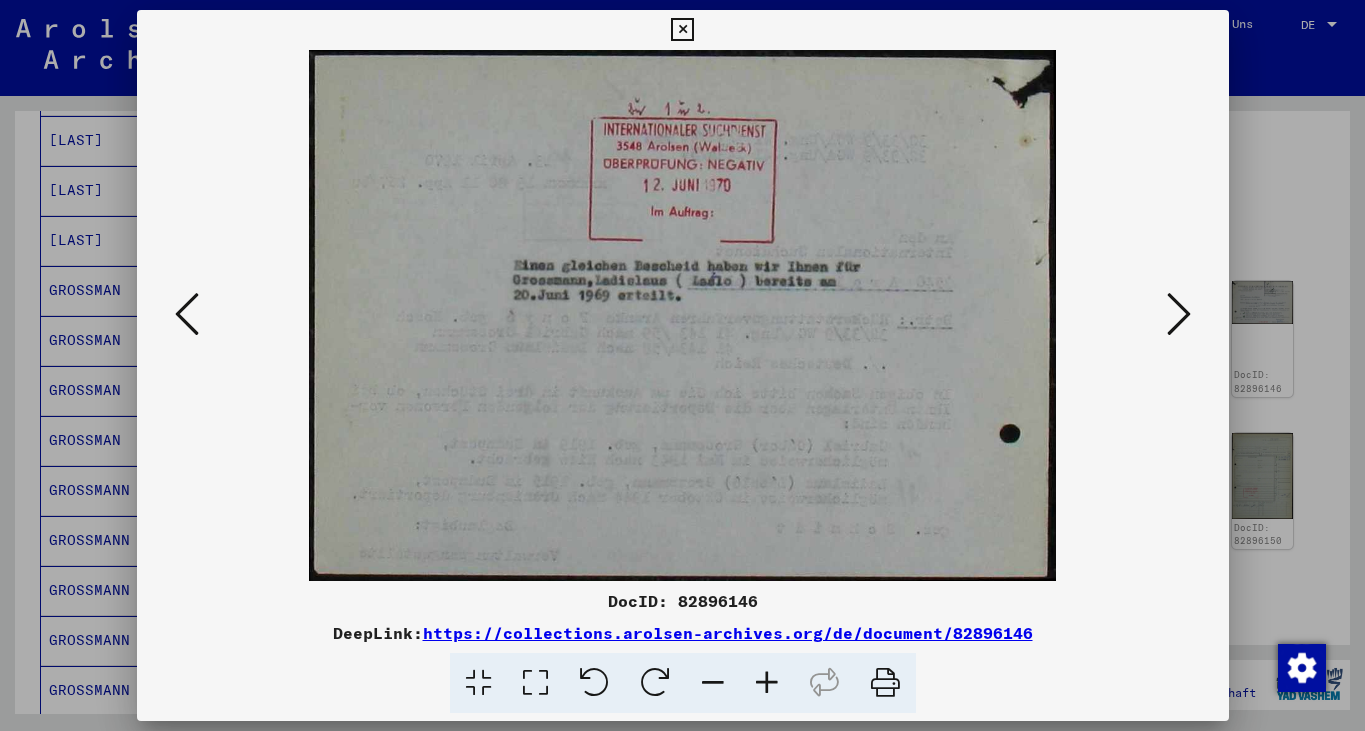 click at bounding box center [1179, 314] 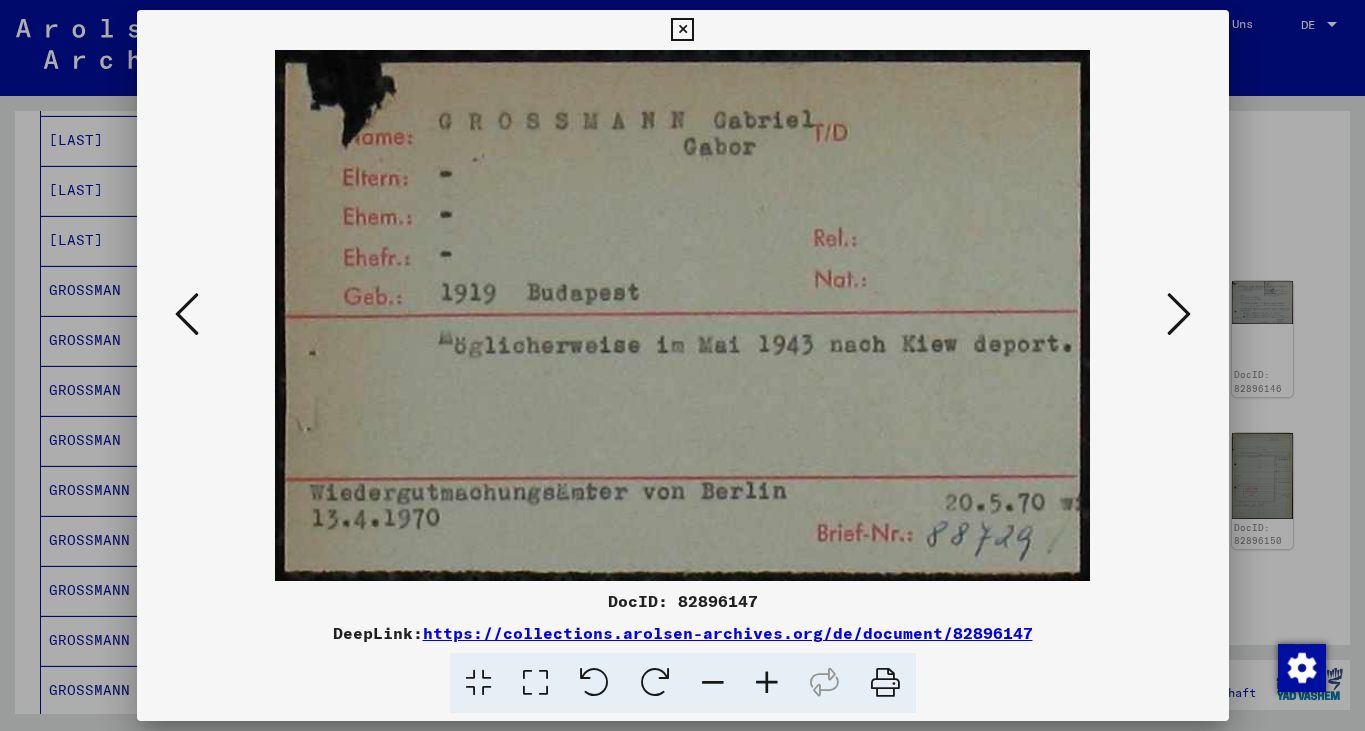click at bounding box center (682, 30) 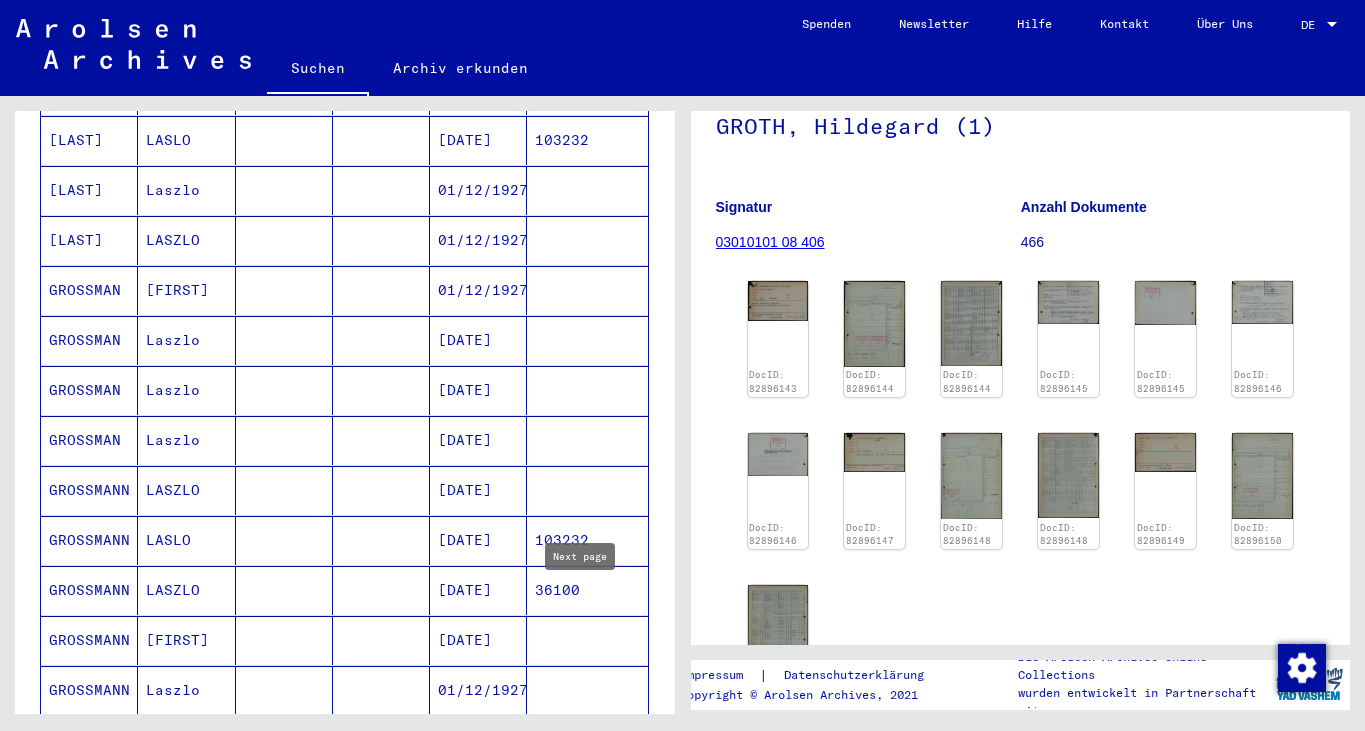 click 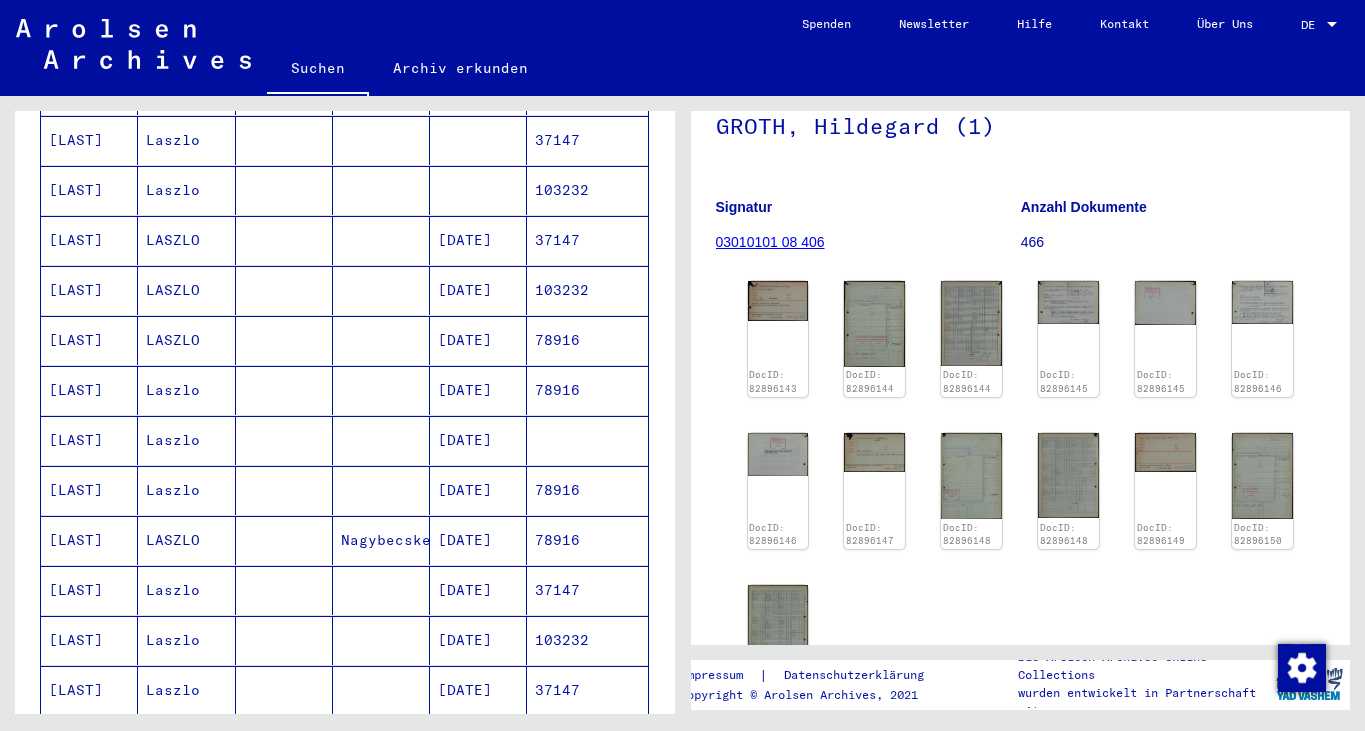 click on "Nachname   Vorname   Geburtsname   Geburt‏   Geburtsdatum   Prisoner #   GROSZMAN GROSSMANN   Laslo         01/10/1923      GROSZMANN   Laszlo            37147   GROSZMANN   Laszlo            103232   GROSZMANN   LASZLO         04/29/1925   37147   GROSZMANN   LASZLO         01/12/1928   103232   GROSZMANN   LASZLO         02/10/1928   78916   GROSZMANN   Laszlo         02/10/1928   78916   GROSZMANN   Laszlo         06/16/1930      GROSZMANN   Laszlo         02/10/1928   78916   GROSZMANN   LASZLO      Nagybecskerek   02/10/1928   78916   GROSZMANN   Laszlo         04/29/1925   37147   GROSZMANN   Laszlo         01/12/1928   103232   GROSZMANN   Laszlo         04/29/1925   37147   26 – 38 of 38  *  of 2  Weniger anzeigen  Signature Nachname Vorname Geburtsname Geburt‏ Geburtsdatum Prisoner # Vater (Adoptivvater) Mutter (Adoptivmutter) Religion Nationalität Beruf Haftstätte Sterbedatum Letzter Wohnort Letzter Wohnort (Land) Haftstätte Letzter Wohnort (Provinz) Letzter Wohnort (Ort) GROSMAN Laszlo" at bounding box center (345, 428) 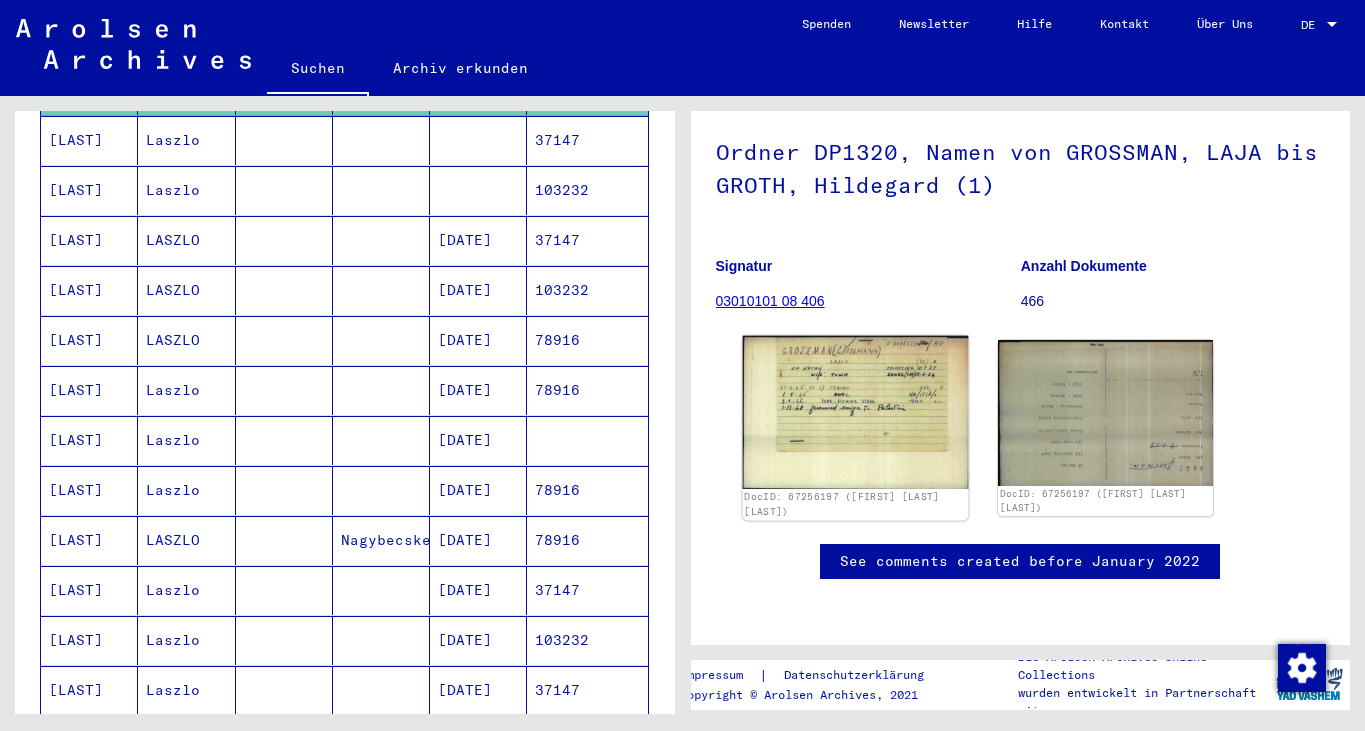 click 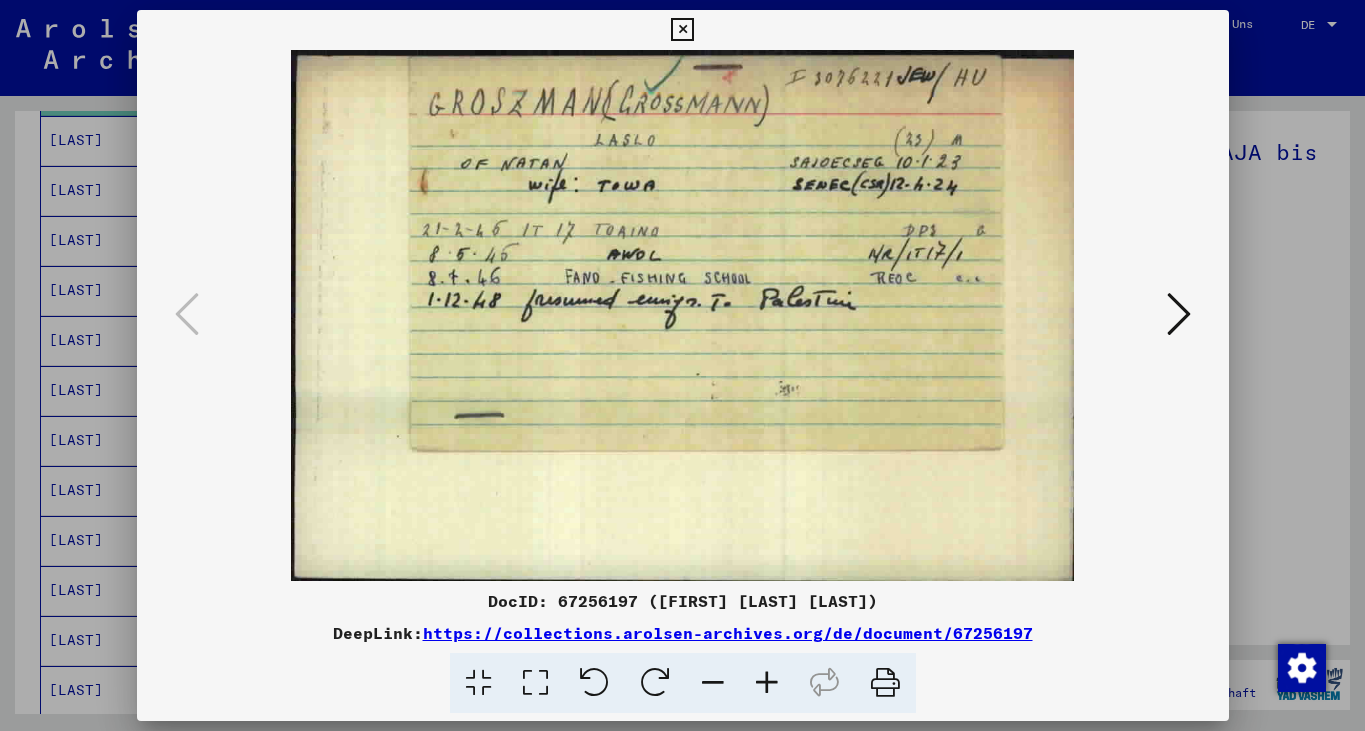click at bounding box center [1179, 314] 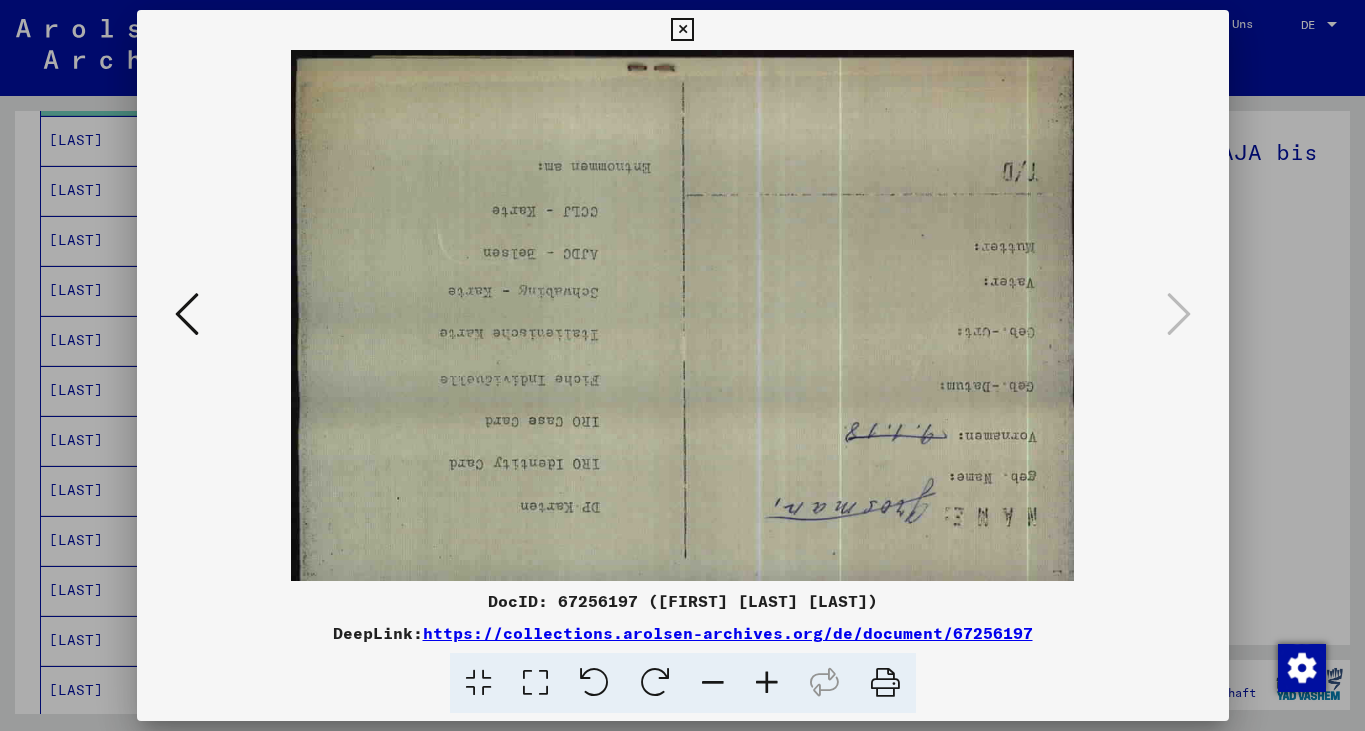 click at bounding box center [682, 30] 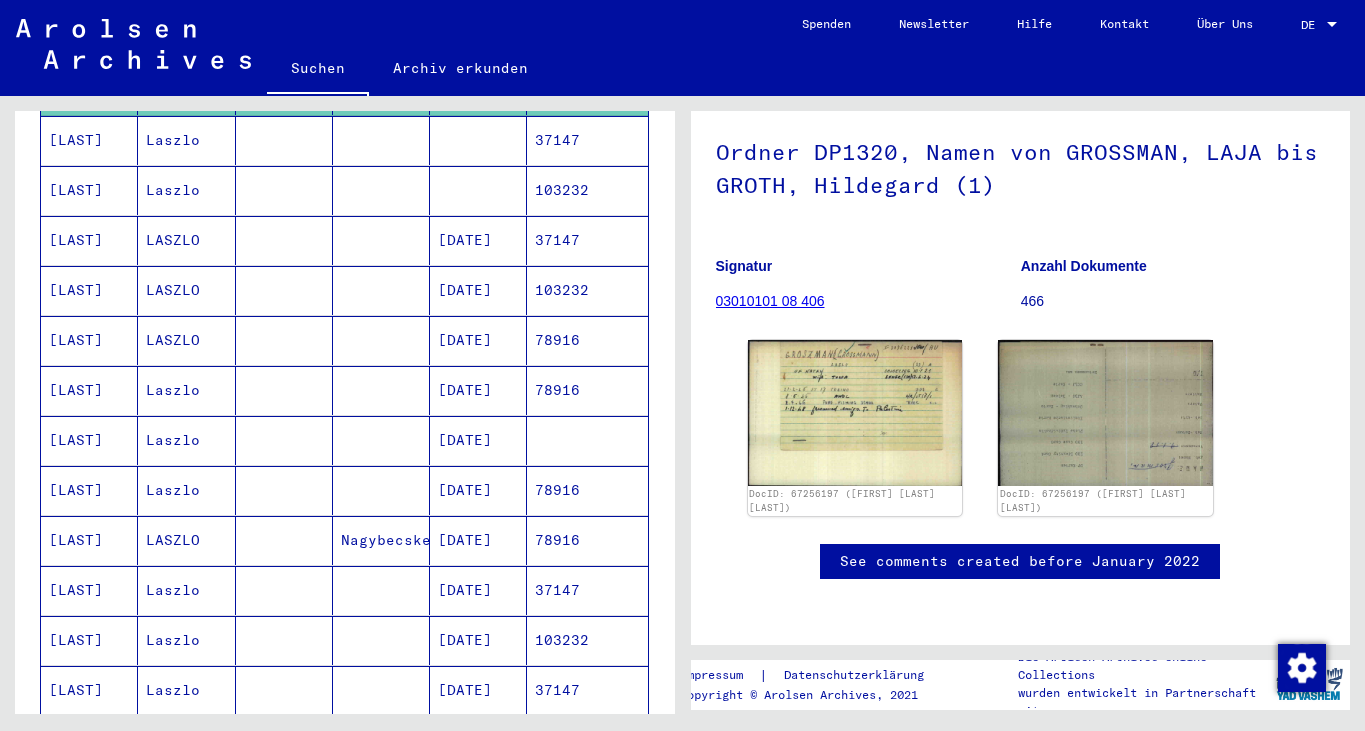 click on "[LAST]" at bounding box center (89, 190) 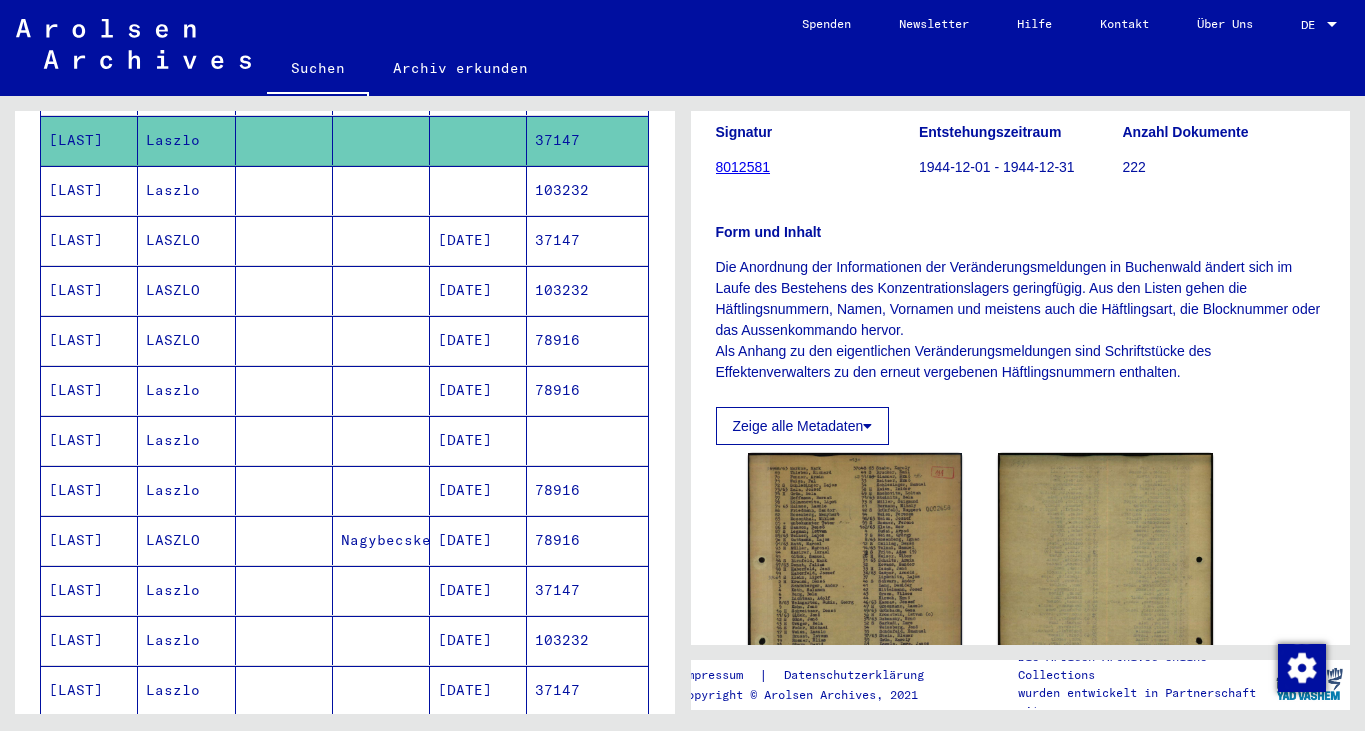 click on "1 Inhaftierungsdokumente   /   1.1 Lager und Ghettos   /   1.1.5 Konzentrationslager Buchenwald   /   1.1.5.1 Listenmaterial Buchenwald   /   Veränderungsmeldungen zu Gefangenen im Konzentrationslager Buchenwald      (Männer), 1944   /  Teil XII, 01.12.1944 - 31.12.1944  Signatur 8012581 Entstehungszeitraum 1944-12-01 - 1944-12-31 Anzahl Dokumente 222 Form und Inhalt Die Anordnung der Informationen der Veränderungsmeldungen in Buchenwald      ändert sich im Laufe des Bestehens des Konzentrationslagers geringfügig.      Aus den Listen gehen die Häftlingsnummern, Namen, Vornamen und meistens      auch die Häftlingsart, die Blocknummer oder das Aussenkommando hervor. Als      Anhang zu den eigentlichen Veränderungsmeldungen sind Schriftstücke des      Effektenverwalters zu den erneut vergebenen Häftlingsnummern enthalten. Zeige alle Metadaten  DocID: 5284102 DocID: 5284102 See comments created before January 2022" 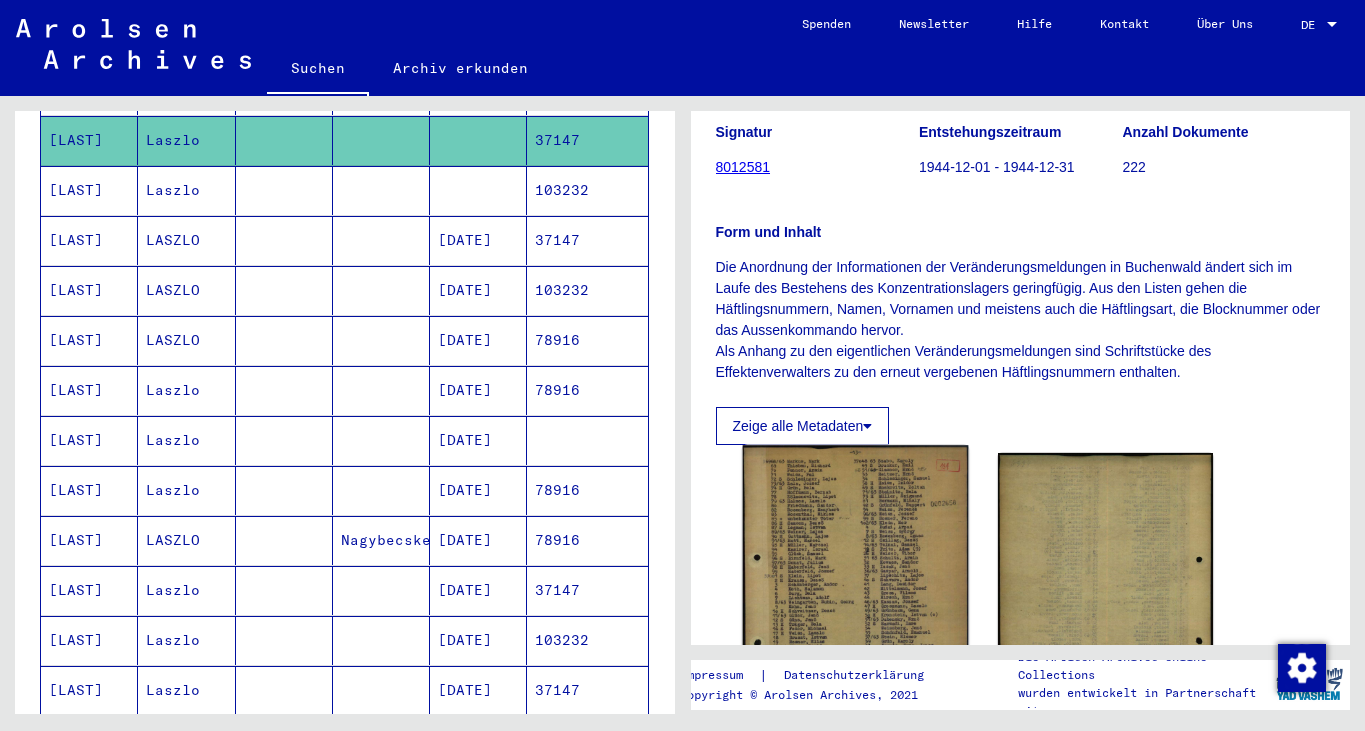 click 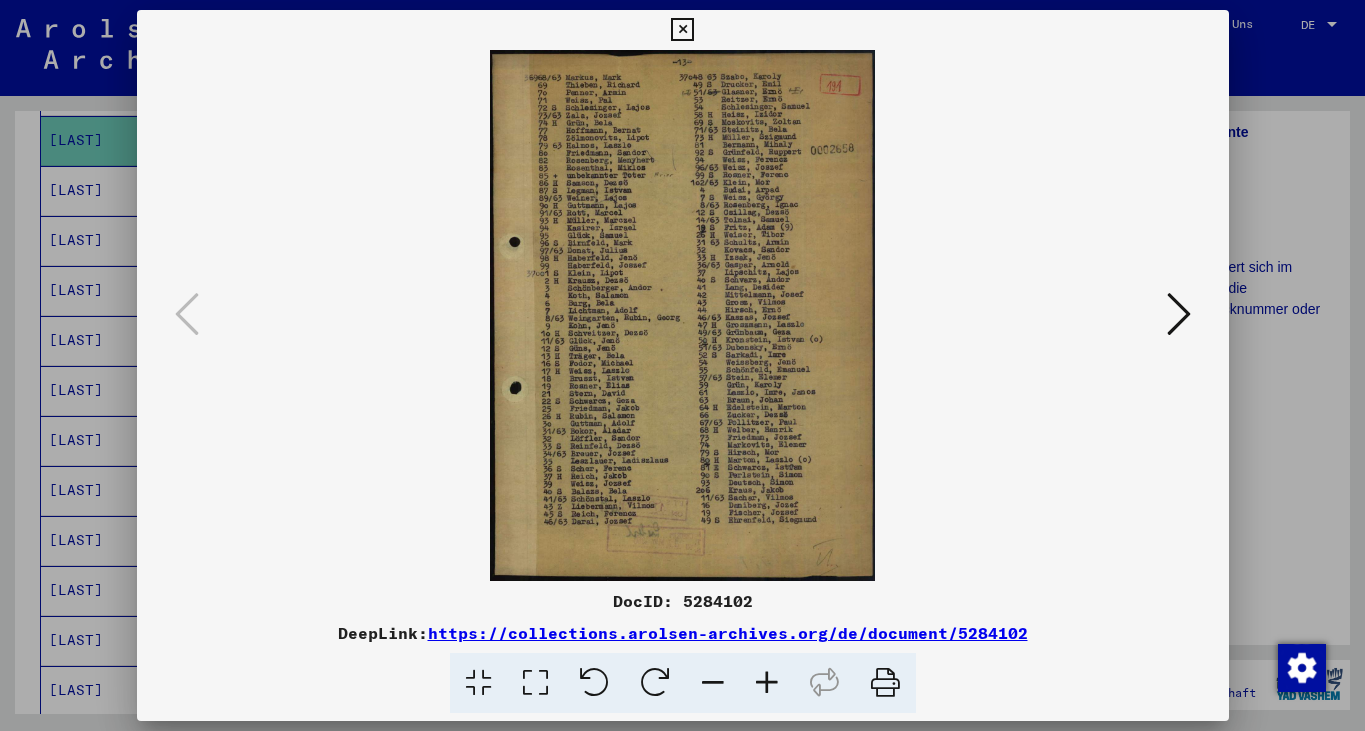 type 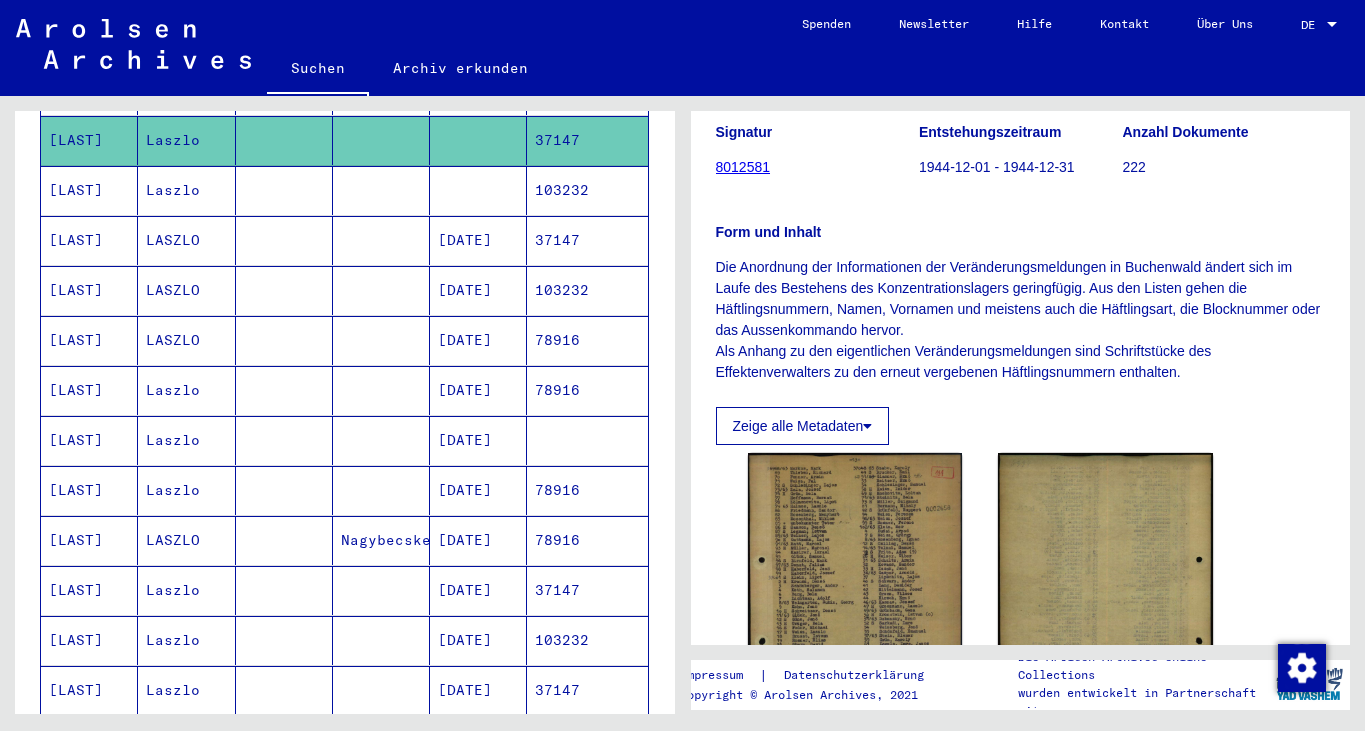 click on "[LAST]" at bounding box center [89, 240] 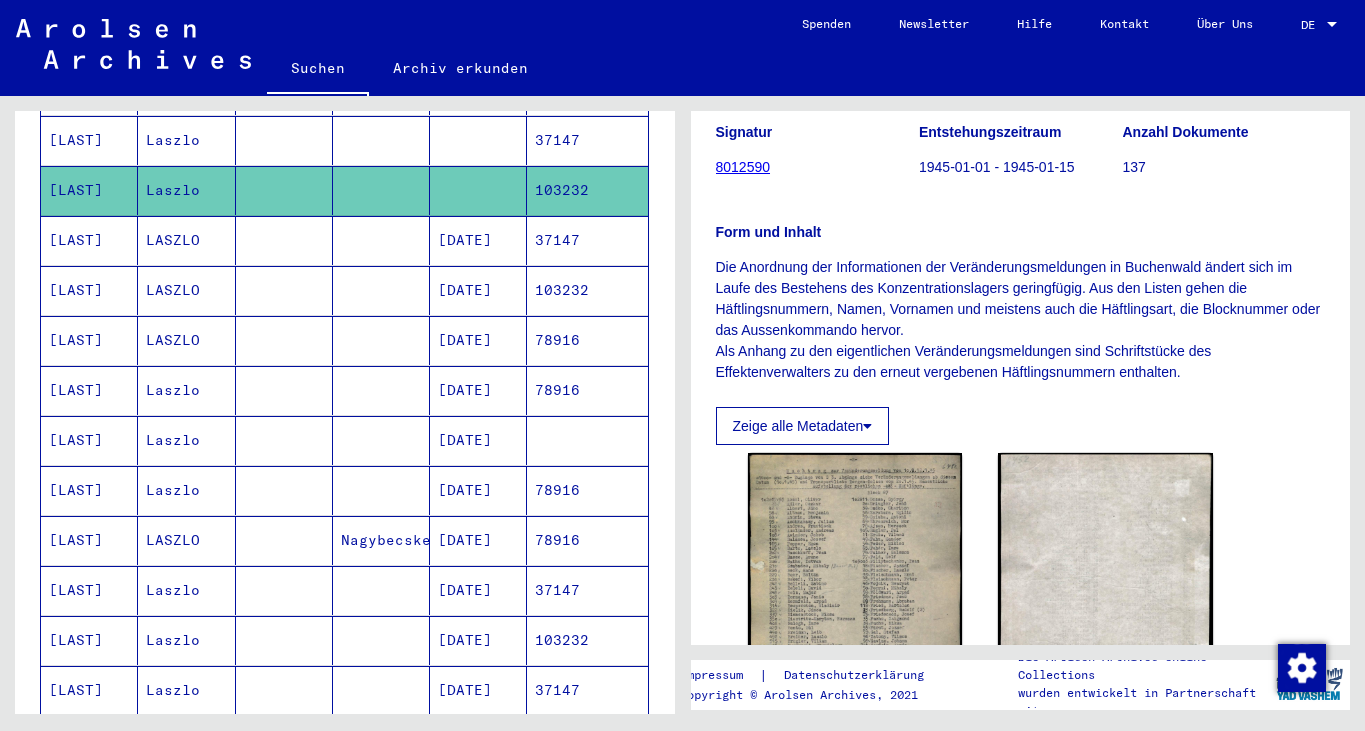 click on "1 Inhaftierungsdokumente   /   1.1 Lager und Ghettos   /   1.1.5 Konzentrationslager Buchenwald   /   1.1.5.1 Listenmaterial Buchenwald   /   Veränderungsmeldungen zu Gefangenen im Konzentrationslager Buchenwald      (Männer), 01.01.1945 - 10.04.1945   /  Teil I, 01.01.1945 - 15.01.1945  Signatur 8012590 Entstehungszeitraum 1945-01-01 - 1945-01-15 Anzahl Dokumente 137 Form und Inhalt Die Anordnung der Informationen der Veränderungsmeldungen in Buchenwald      ändert sich im Laufe des Bestehens des Konzentrationslagers geringfügig.      Aus den Listen gehen die Häftlingsnummern, Namen, Vornamen und meistens      auch die Häftlingsart, die Blocknummer oder das Aussenkommando hervor. Als      Anhang zu den eigentlichen Veränderungsmeldungen sind Schriftstücke des      Effektenverwalters zu den erneut vergebenen Häftlingsnummern enthalten. Zeige alle Metadaten  DocID: 5284168 DocID: 5284168 See comments created before January 2022" 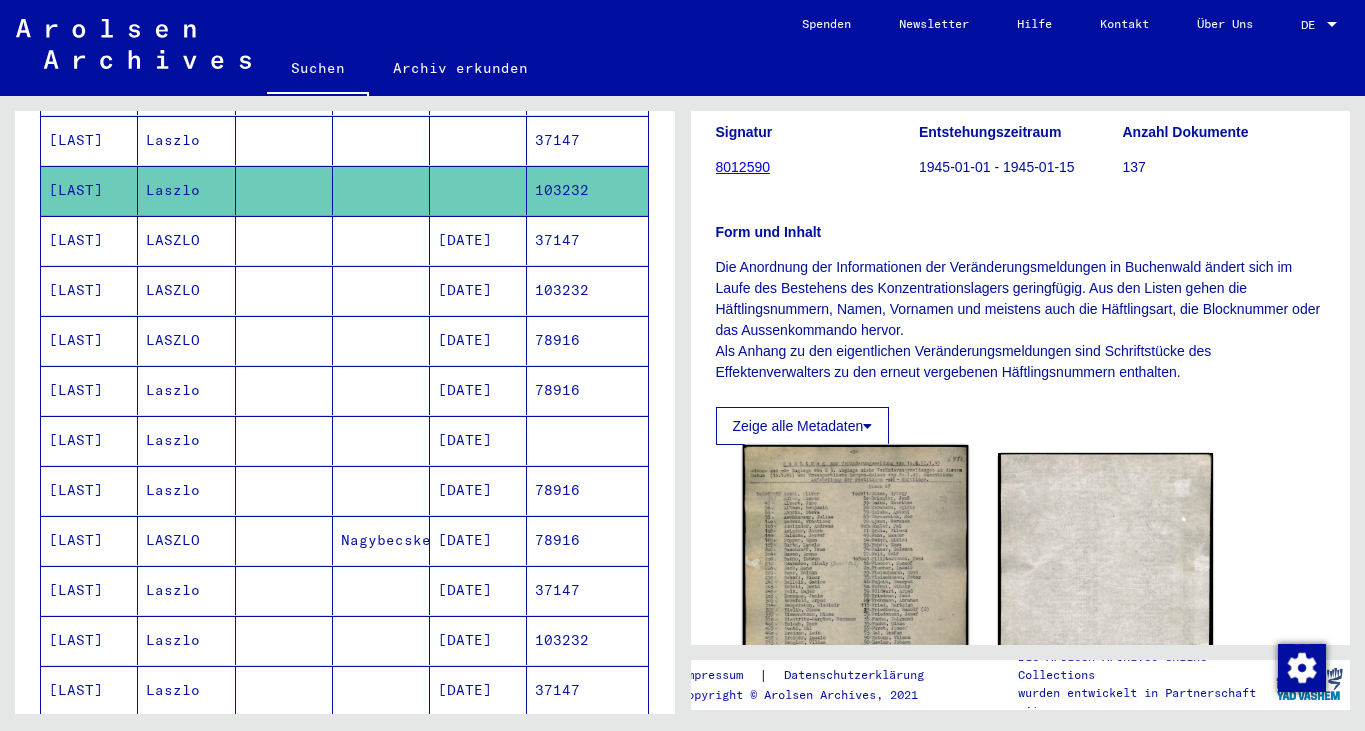 click 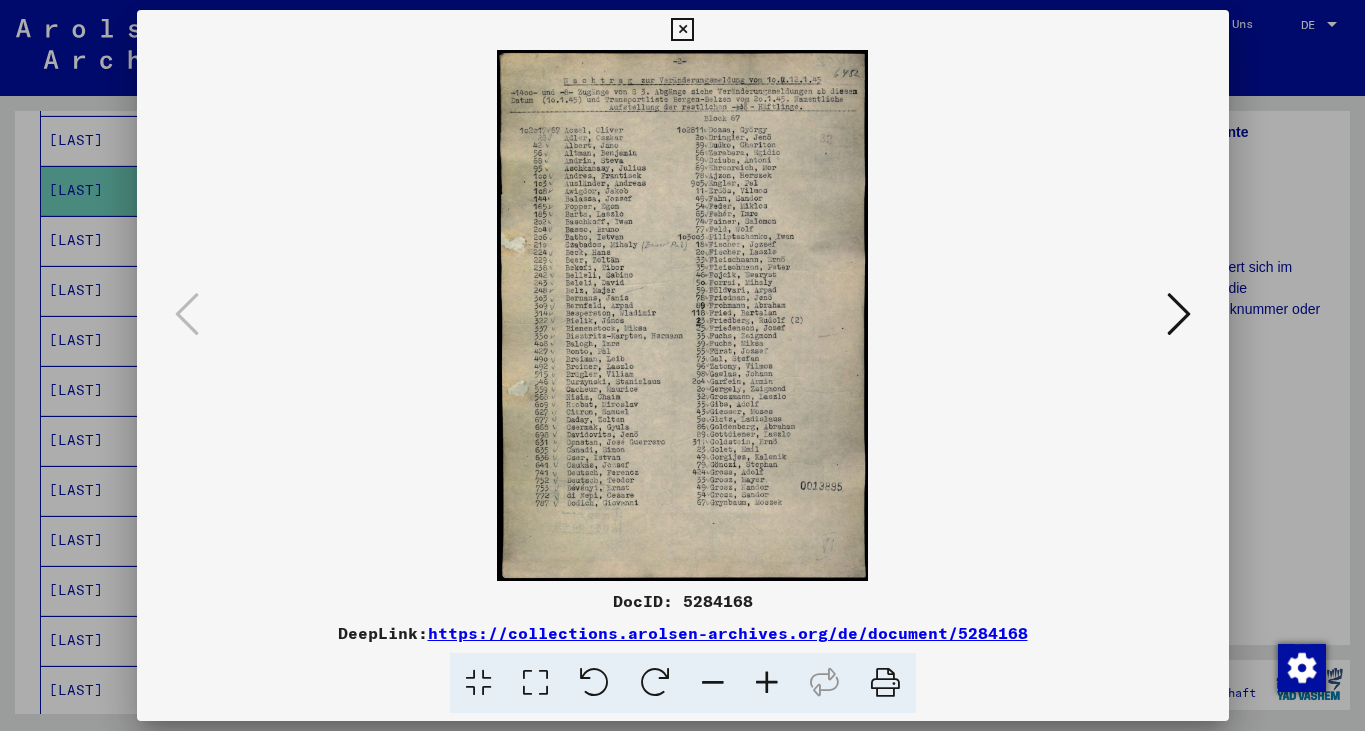 type 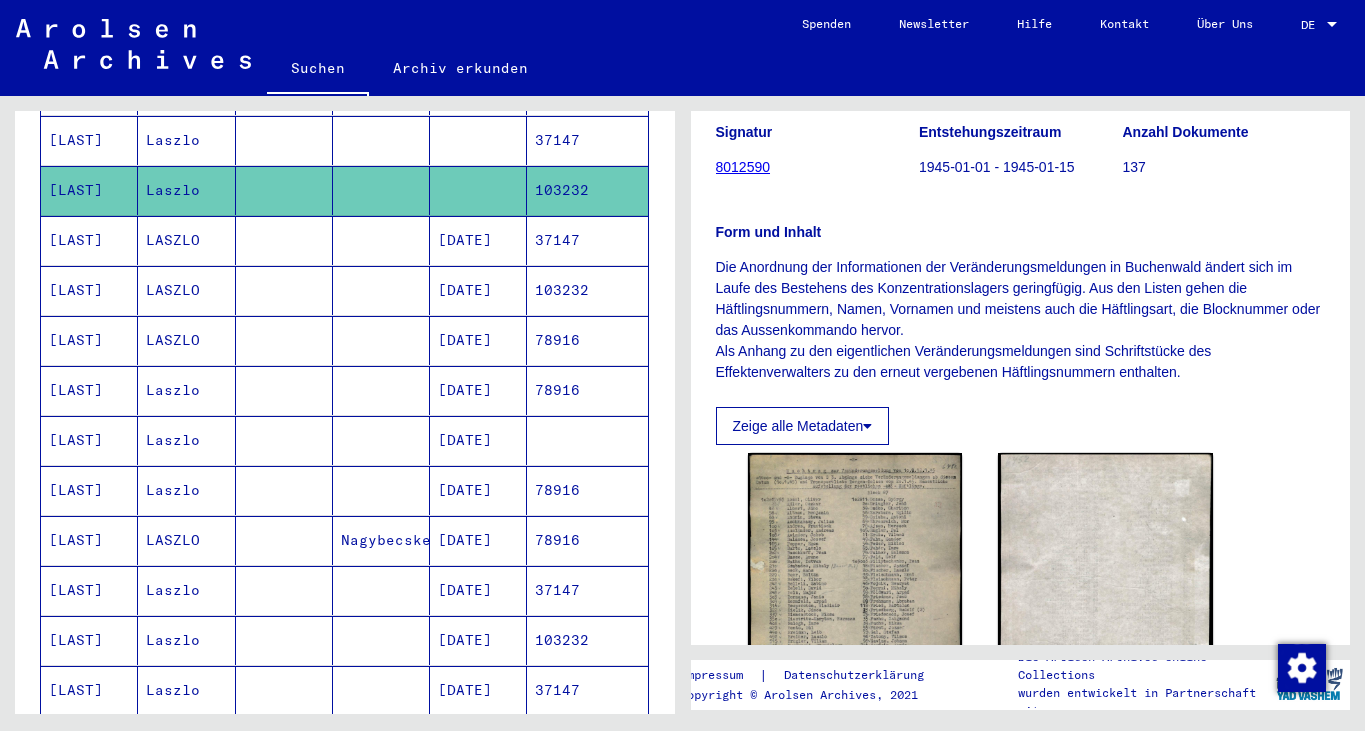 click on "[LAST]" at bounding box center [89, 290] 